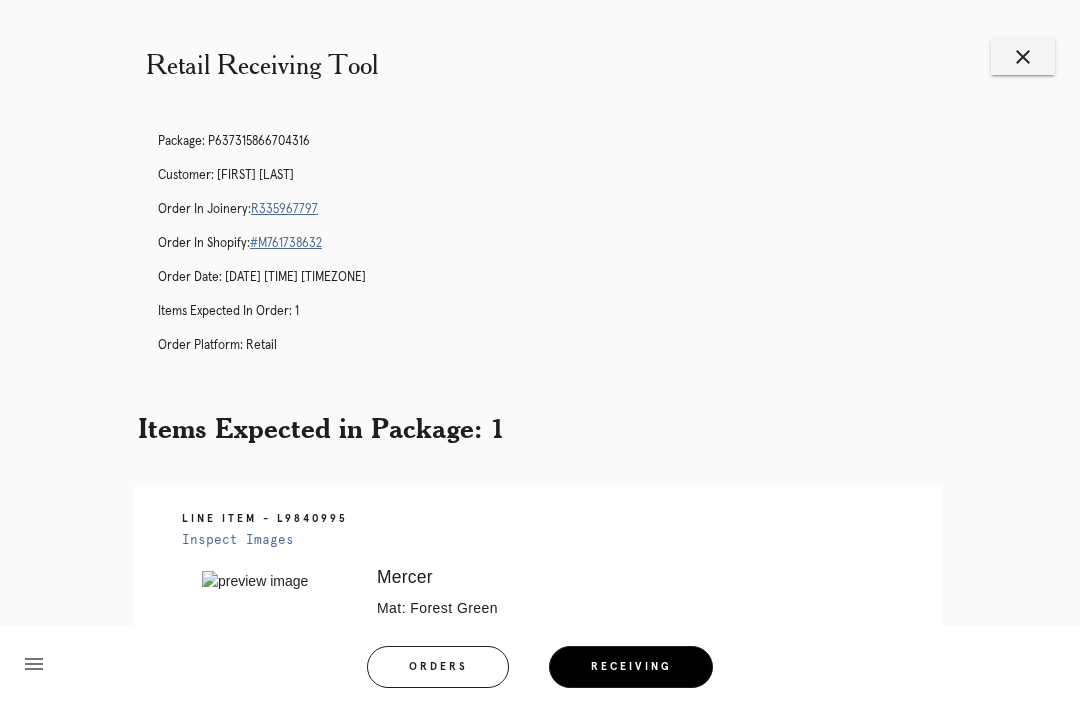 scroll, scrollTop: 442, scrollLeft: 0, axis: vertical 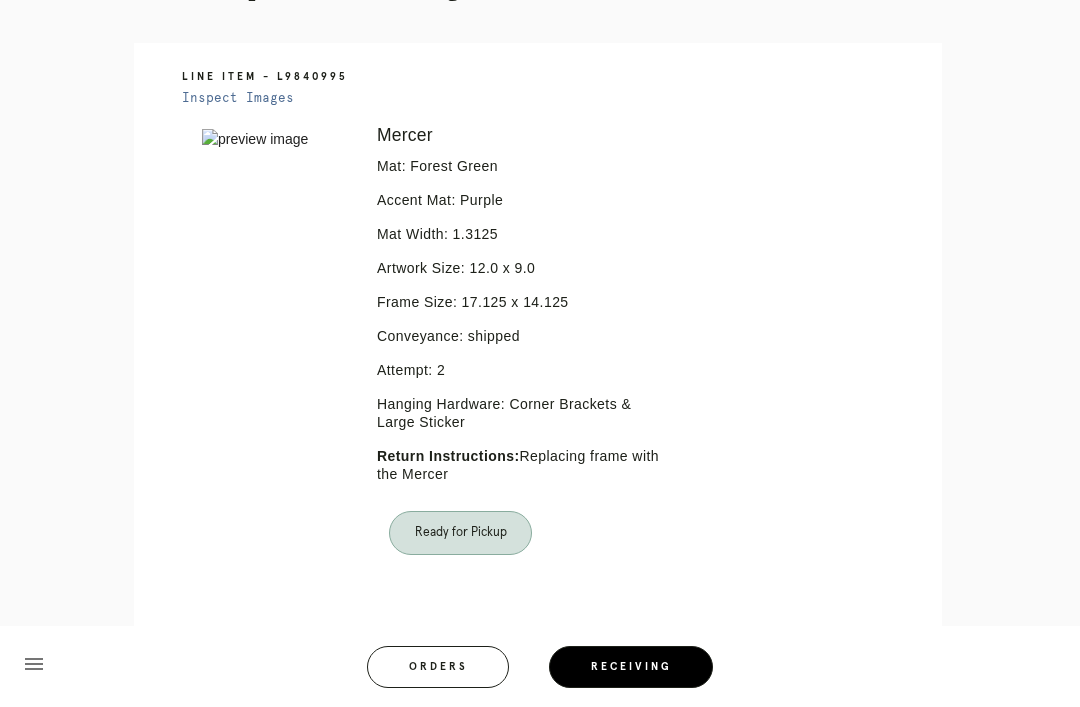 click on "menu
Orders
Receiving
Logged in as:   [EMAIL]   [ORGANIZATION]
Logout" at bounding box center (540, 673) 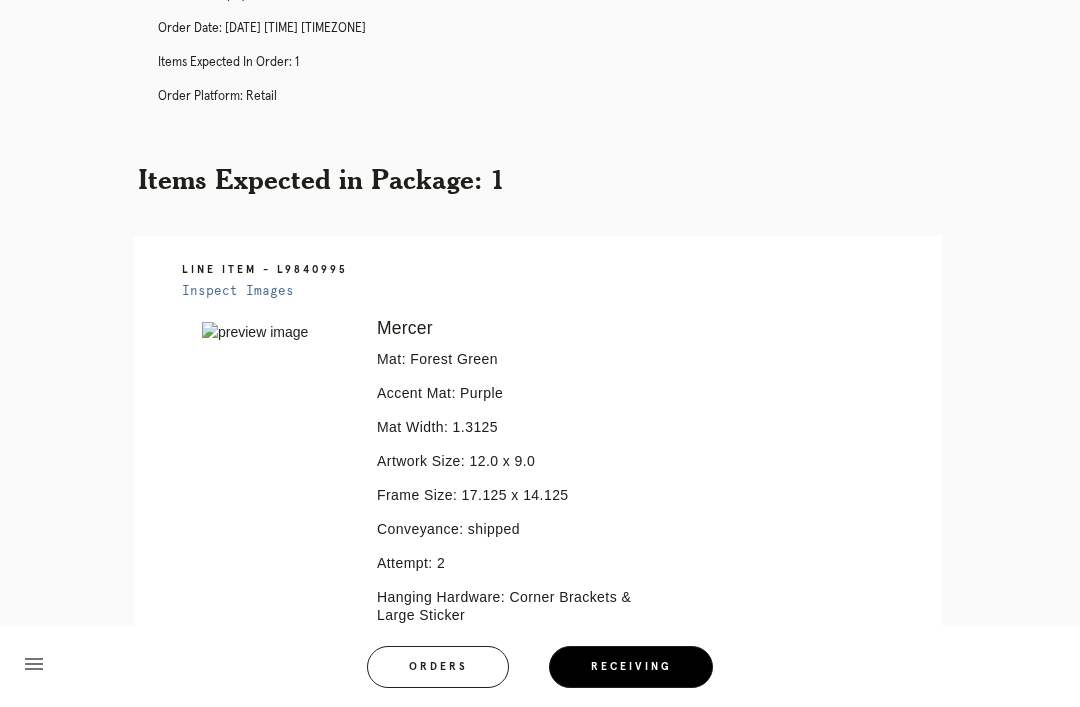 scroll, scrollTop: 0, scrollLeft: 0, axis: both 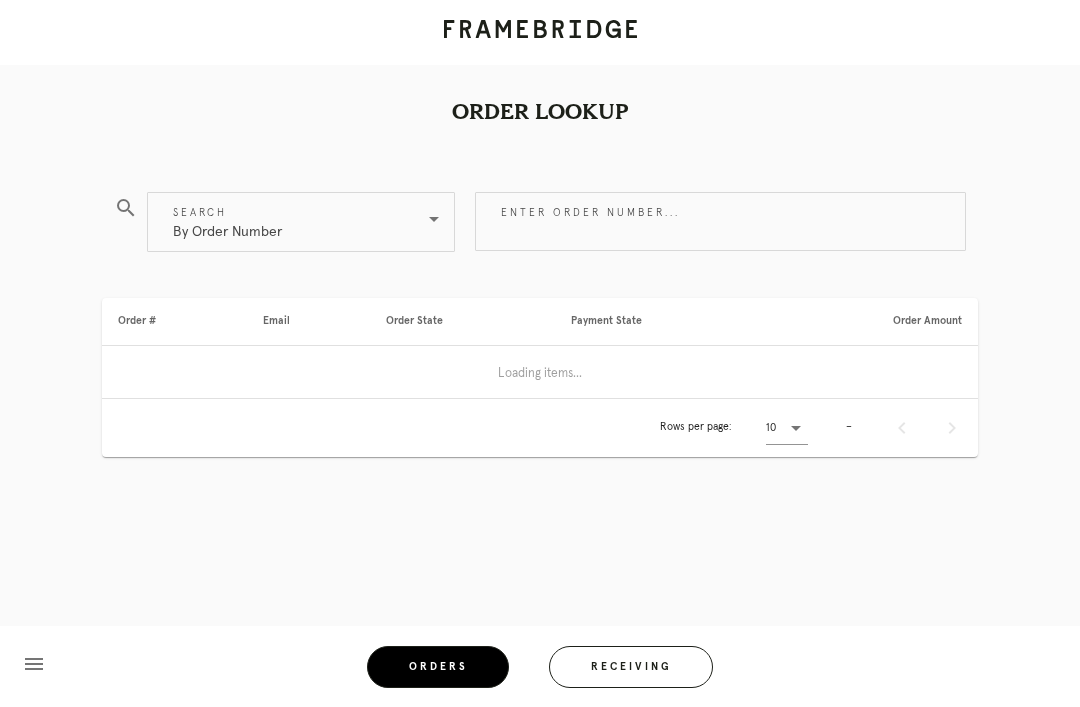 click on "Receiving" at bounding box center [631, 667] 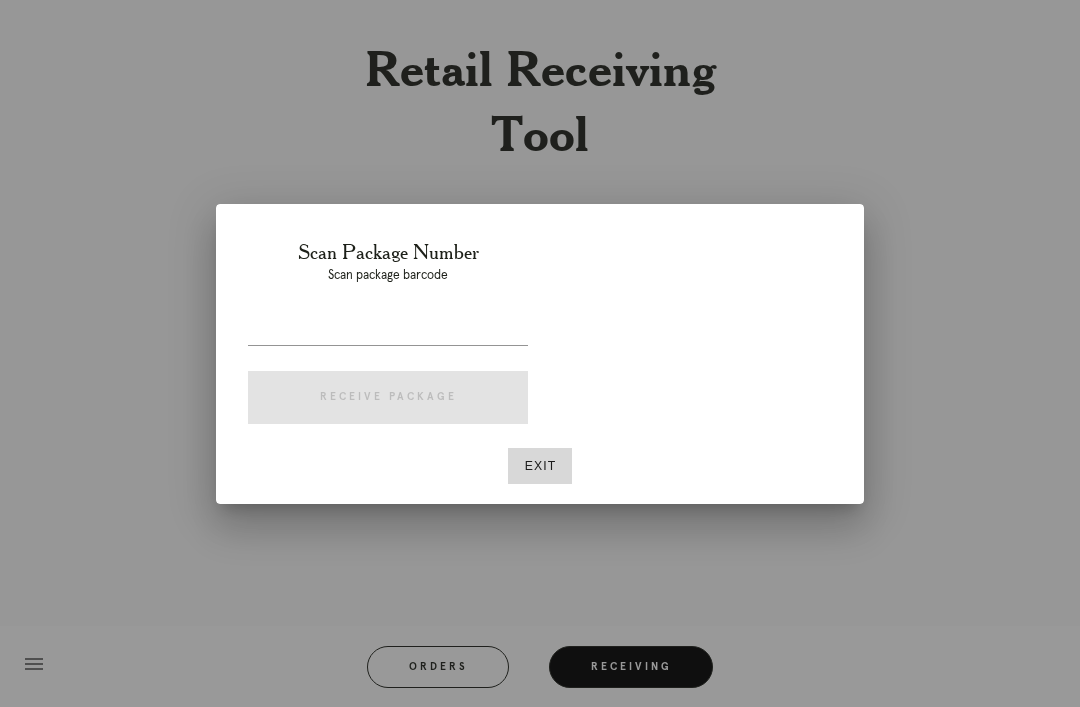 click at bounding box center (540, 353) 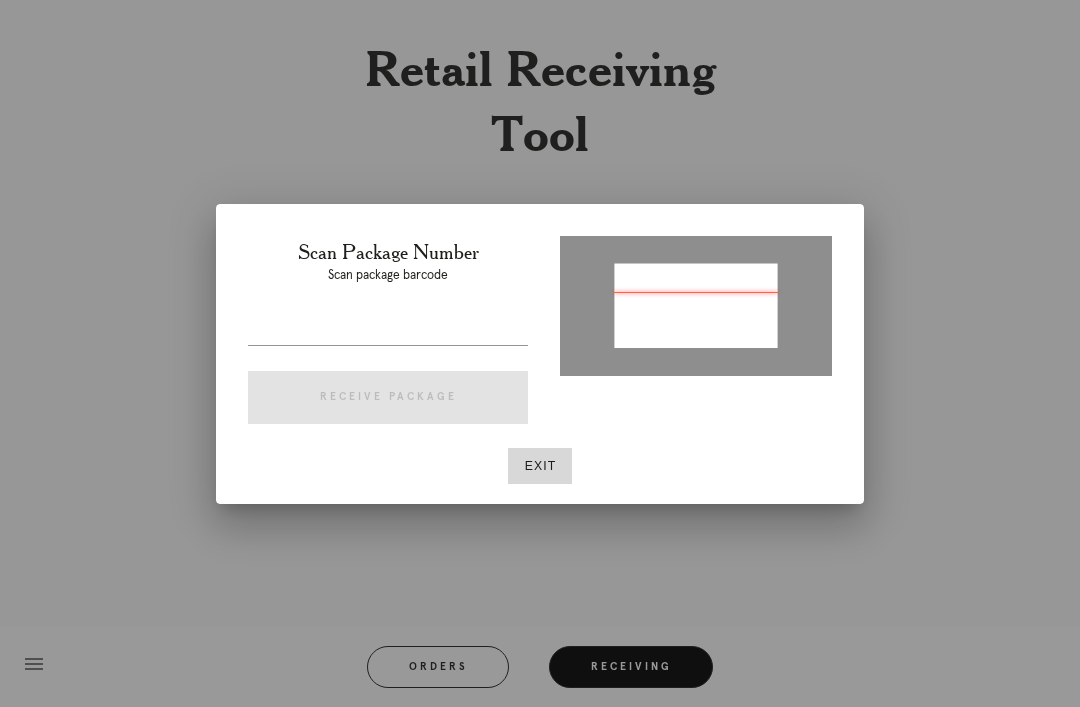 type on "P348524186884394" 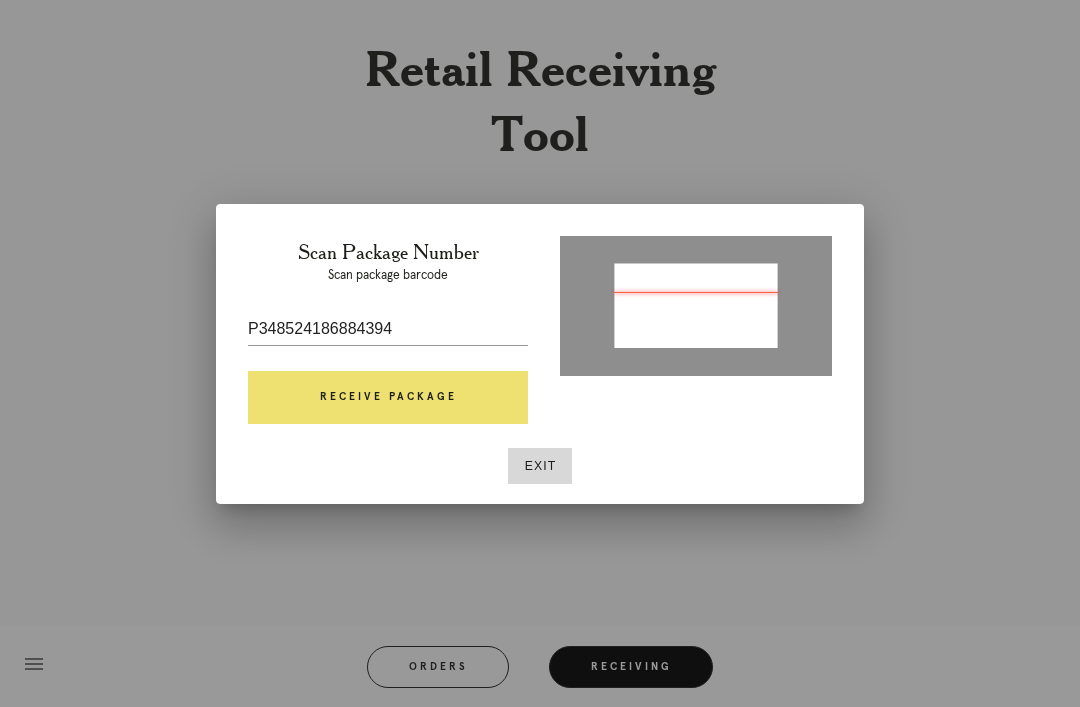 click on "Receive Package" at bounding box center (388, 398) 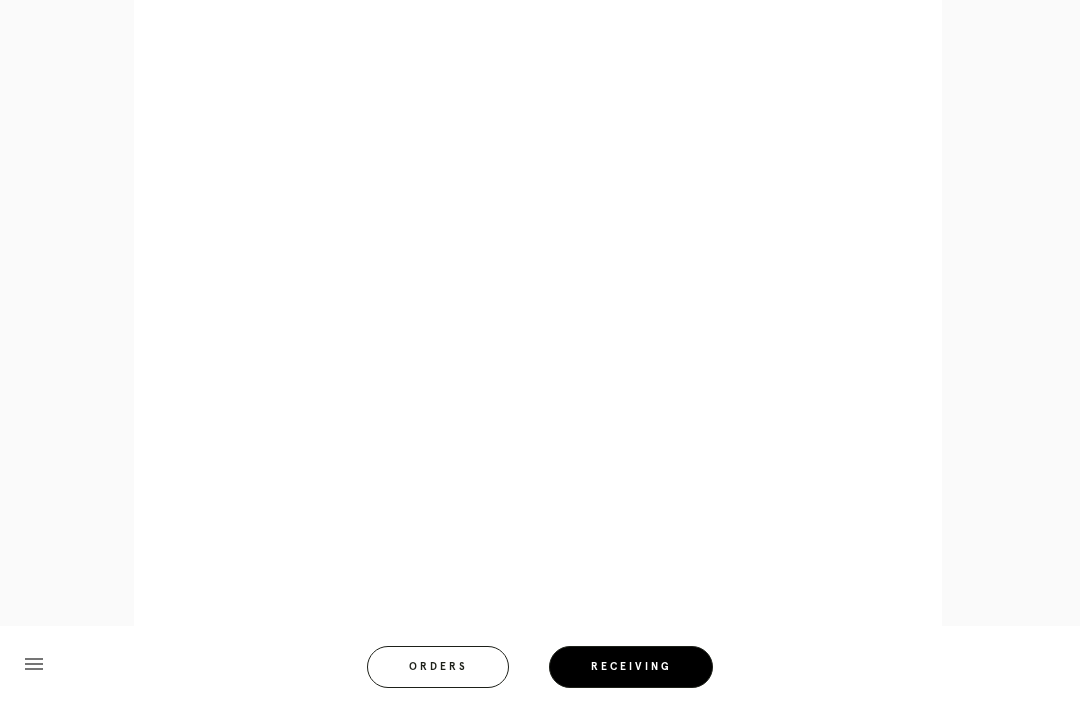 scroll, scrollTop: 946, scrollLeft: 0, axis: vertical 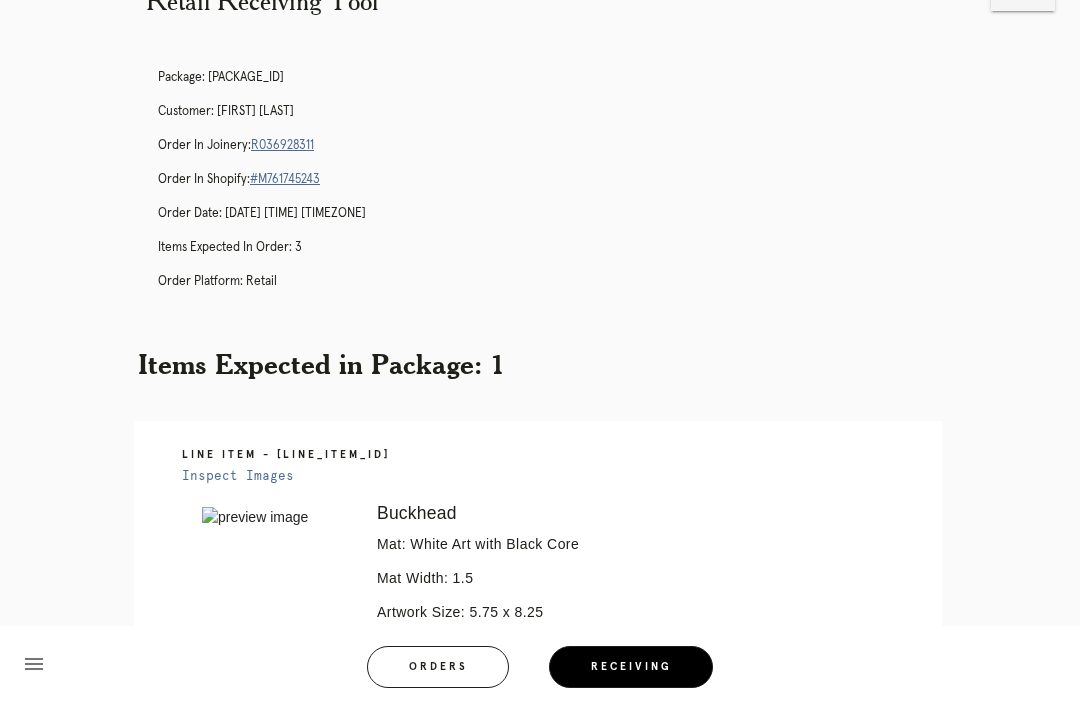 click on "Orders" at bounding box center [438, 667] 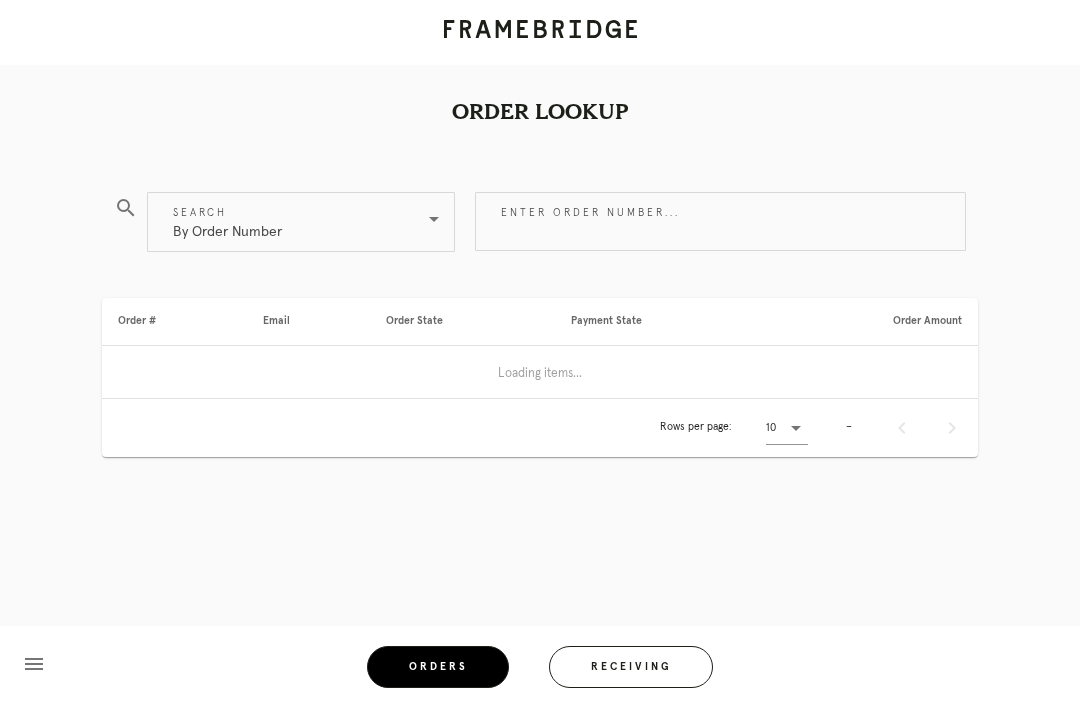 click on "Receiving" at bounding box center (631, 667) 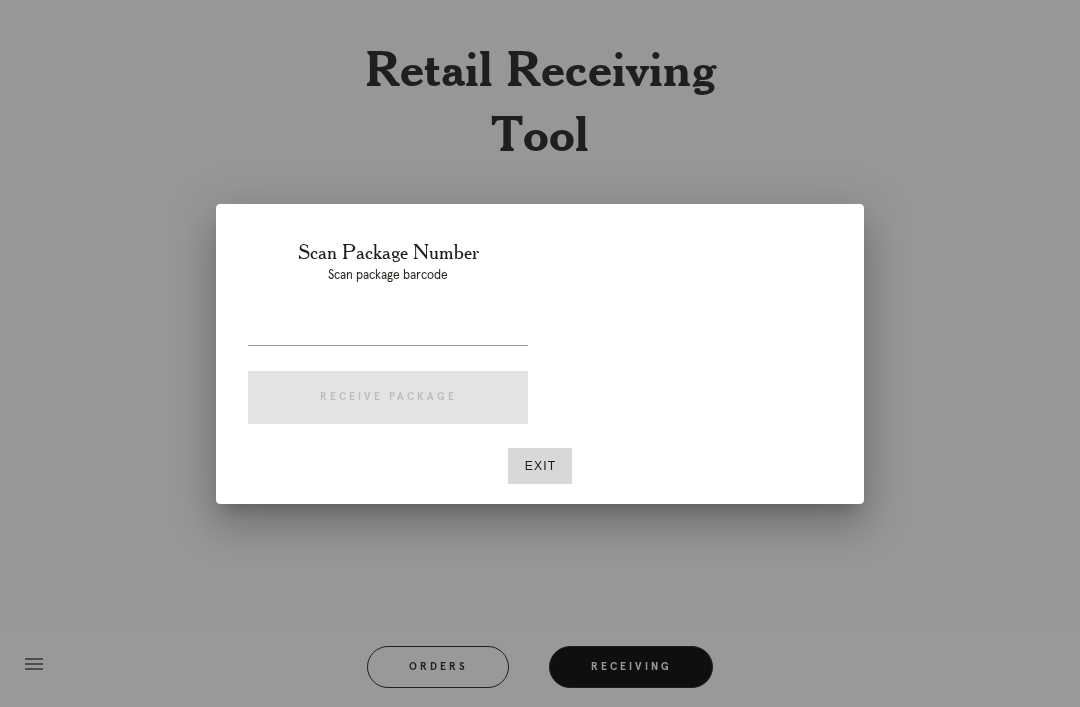 click at bounding box center (540, 353) 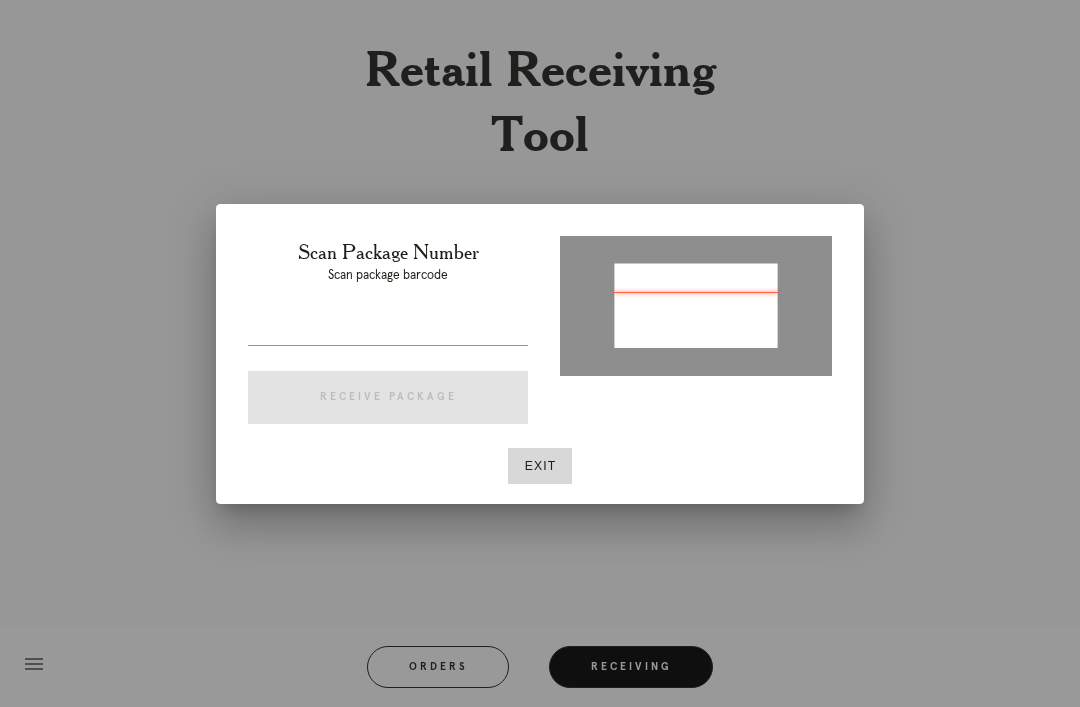 type on "P740451723463132" 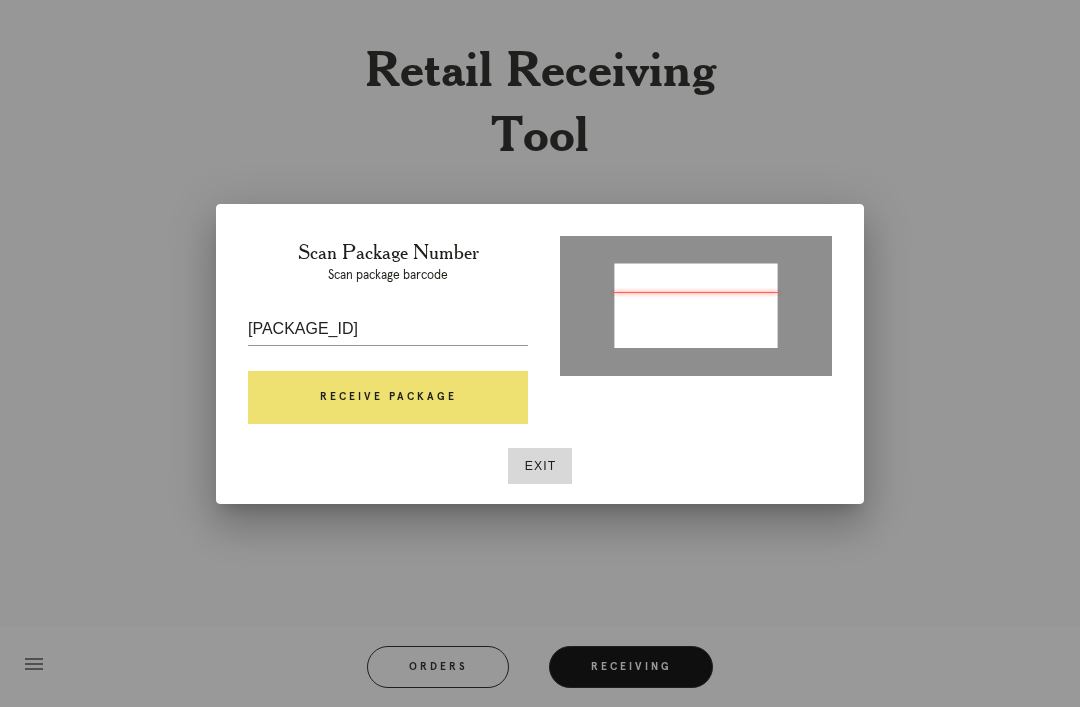 click on "Receive Package" at bounding box center [388, 398] 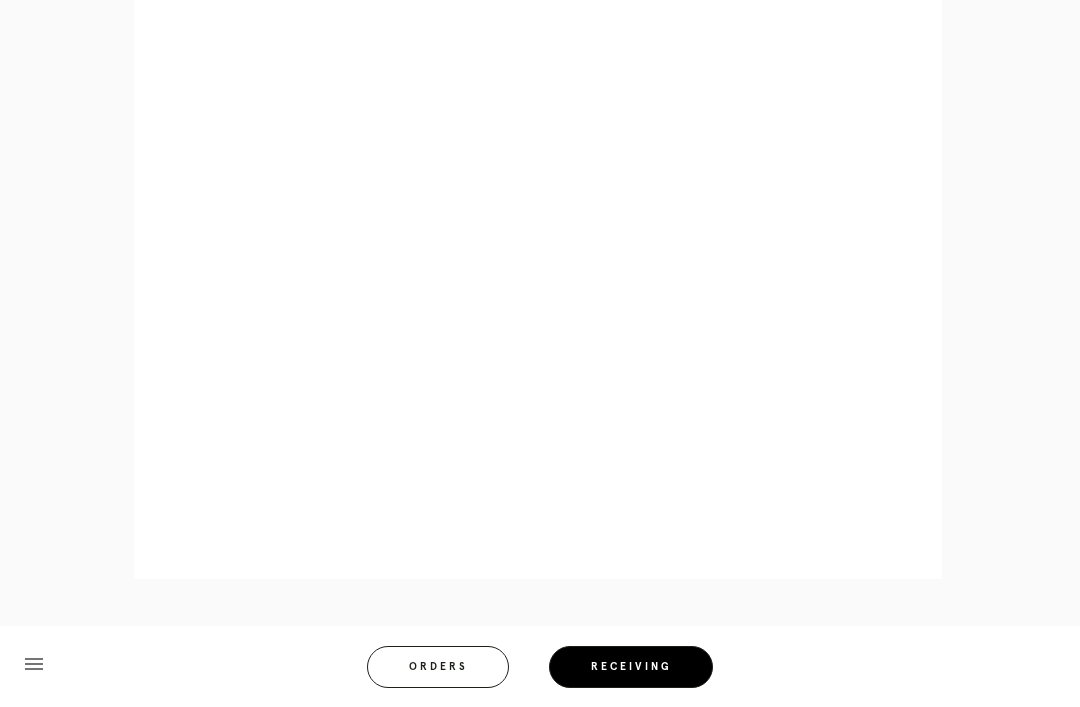 scroll, scrollTop: 910, scrollLeft: 0, axis: vertical 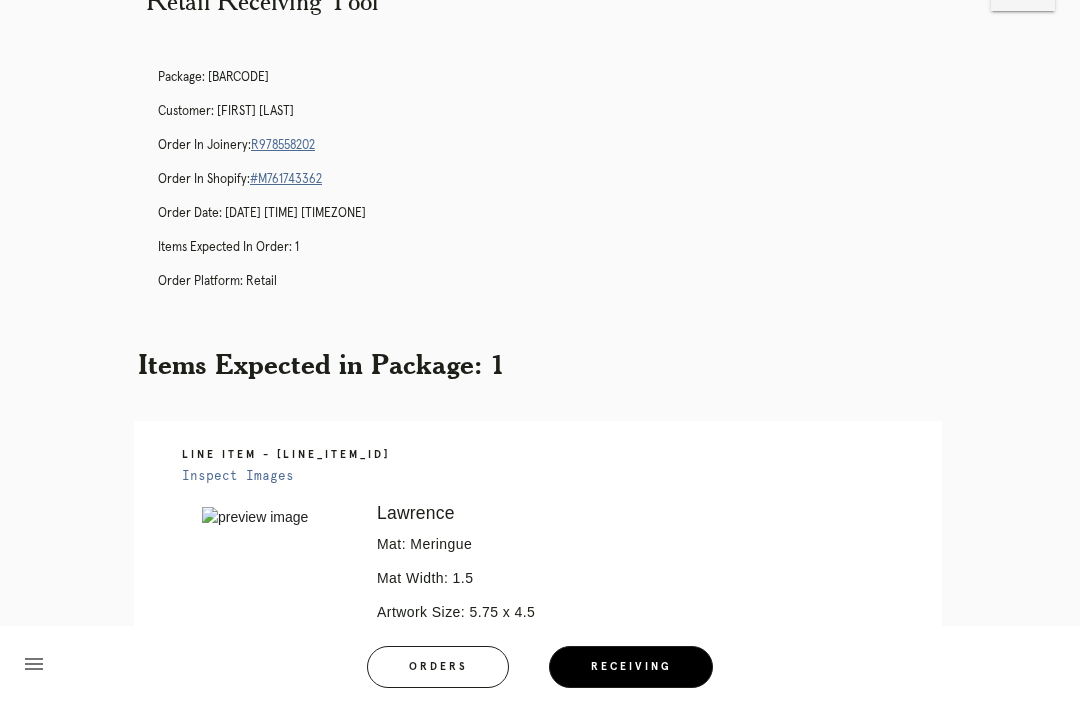 click on "menu
Orders
Receiving
Logged in as:   rebecca.spencer@framebridge.com   Union Market
Logout" at bounding box center [540, 673] 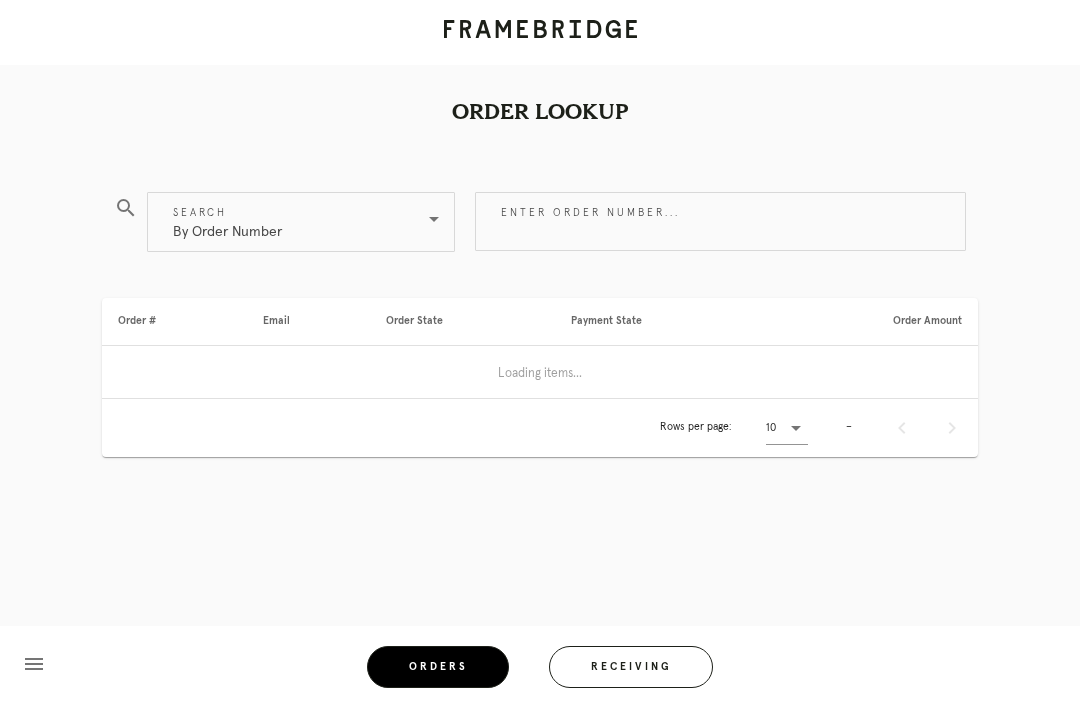 click on "Receiving" at bounding box center [631, 667] 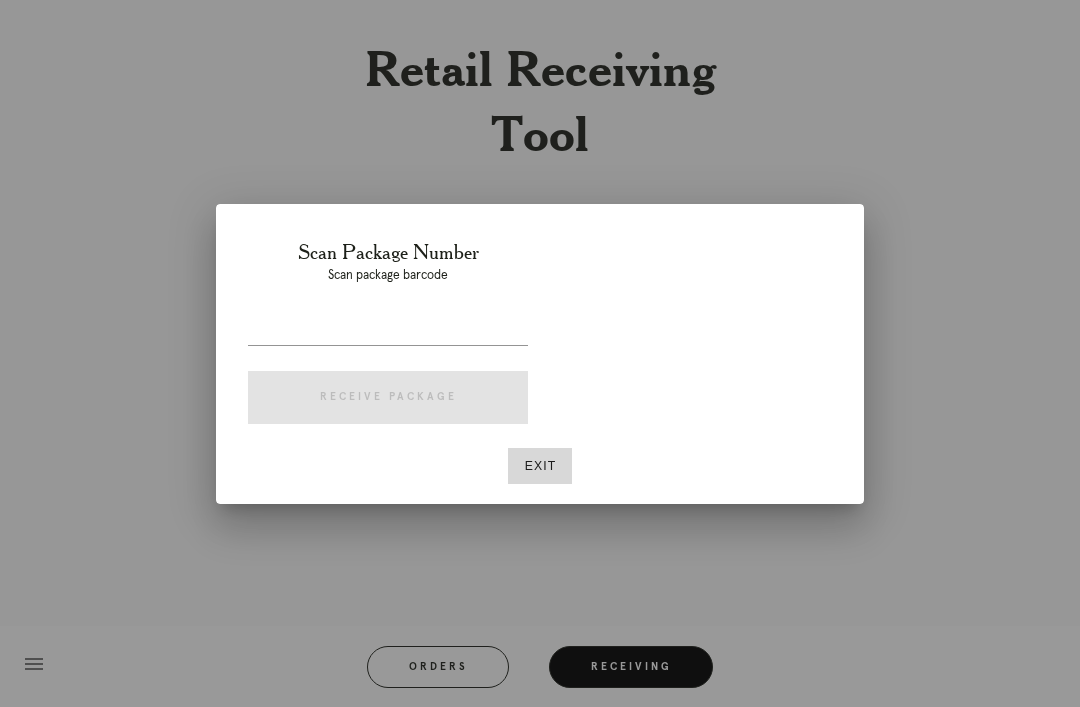 click at bounding box center [540, 353] 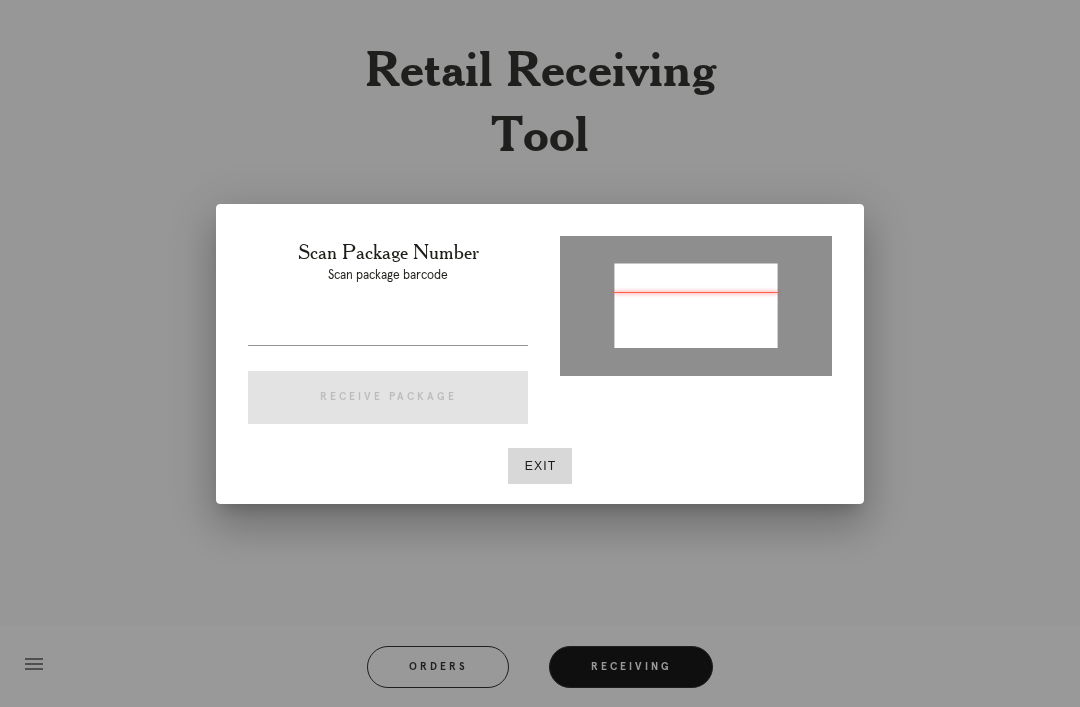 type on "P673701413888012" 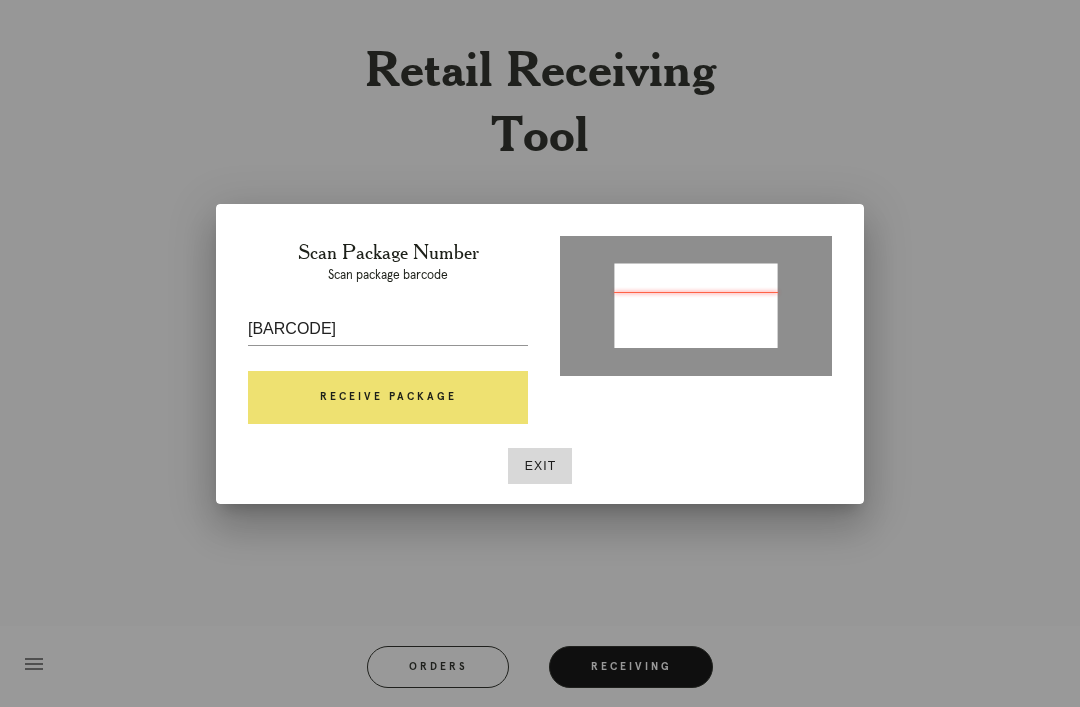 click on "Receive Package" at bounding box center (388, 398) 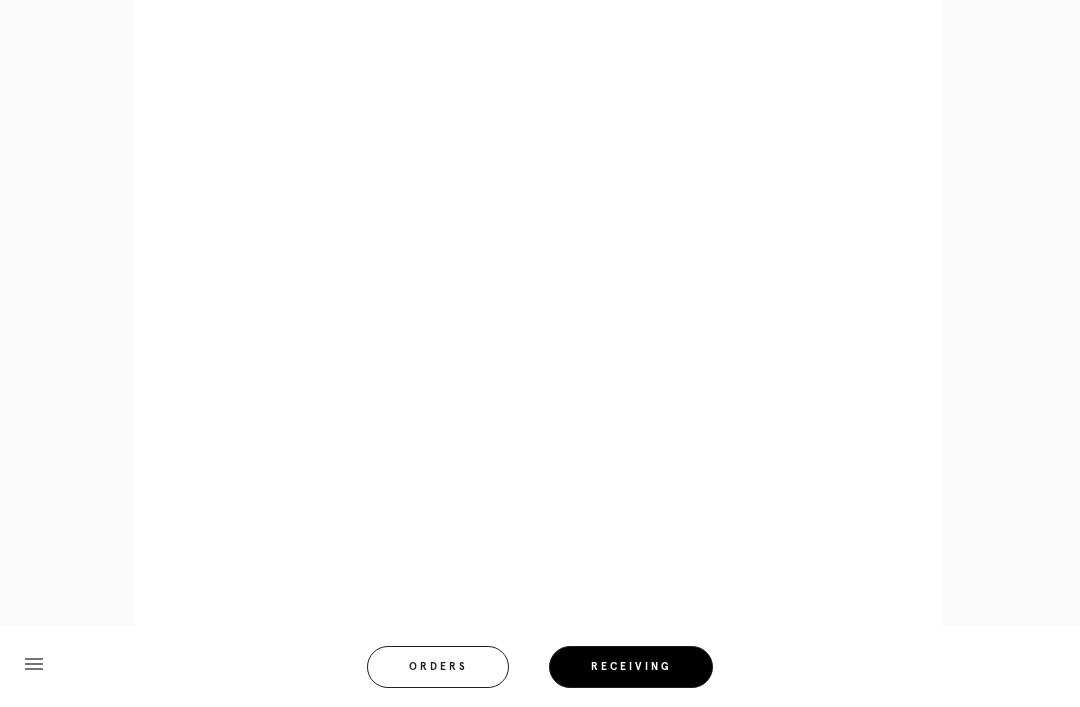 scroll, scrollTop: 892, scrollLeft: 0, axis: vertical 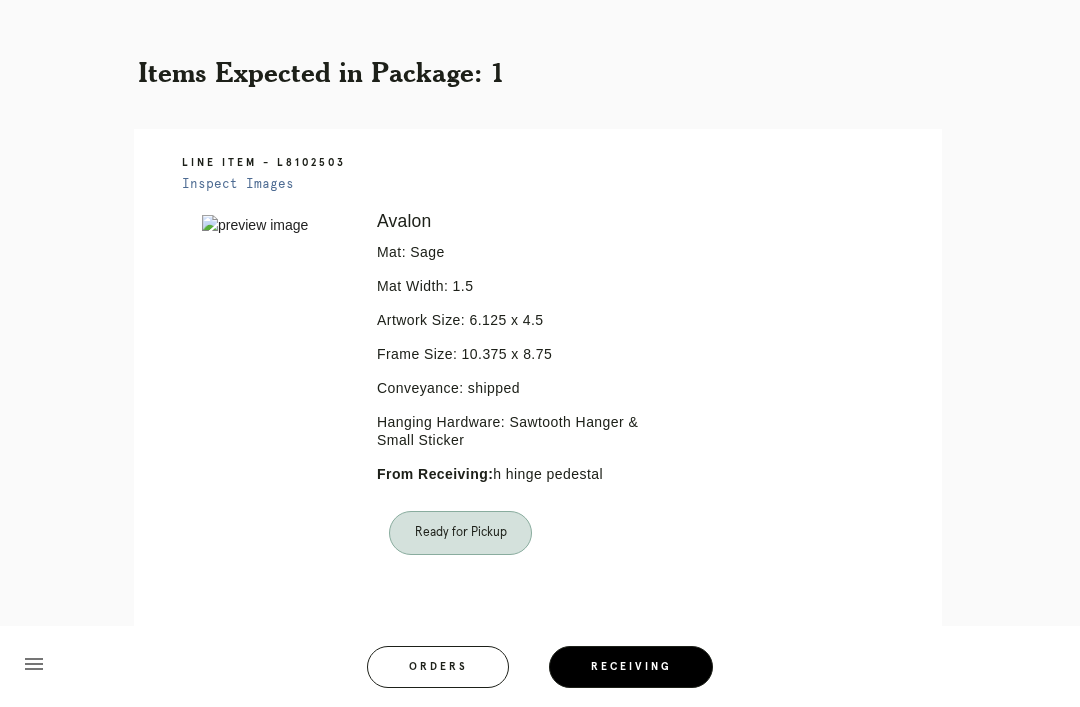 click on "Orders" at bounding box center (438, 667) 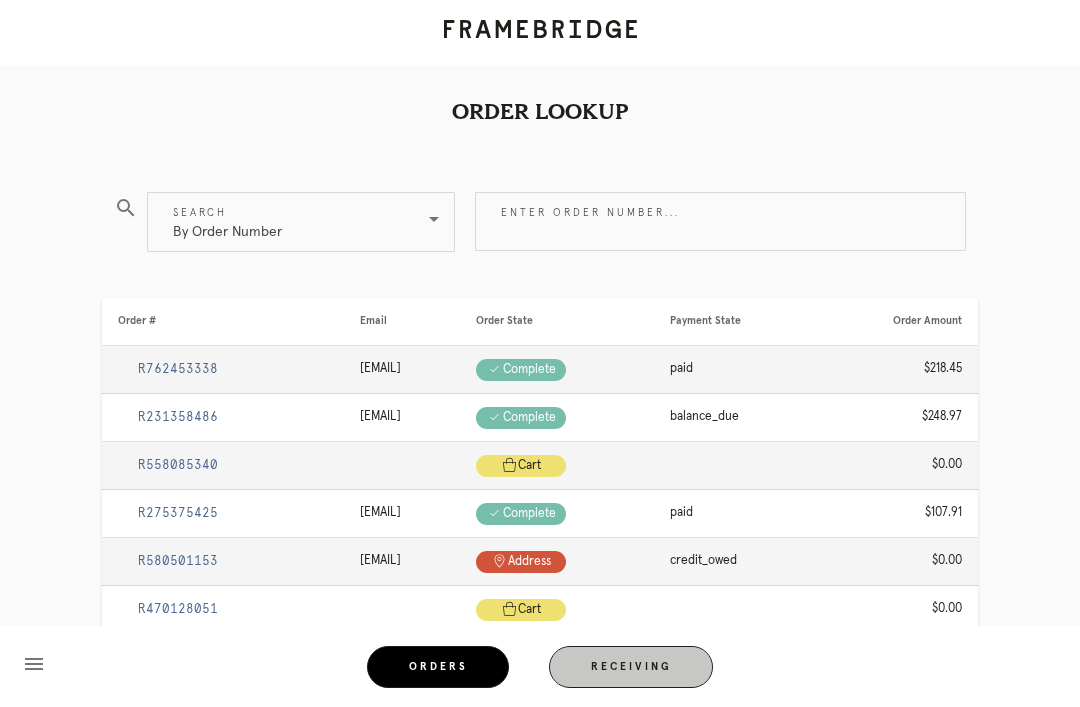 click on "Receiving" at bounding box center [631, 667] 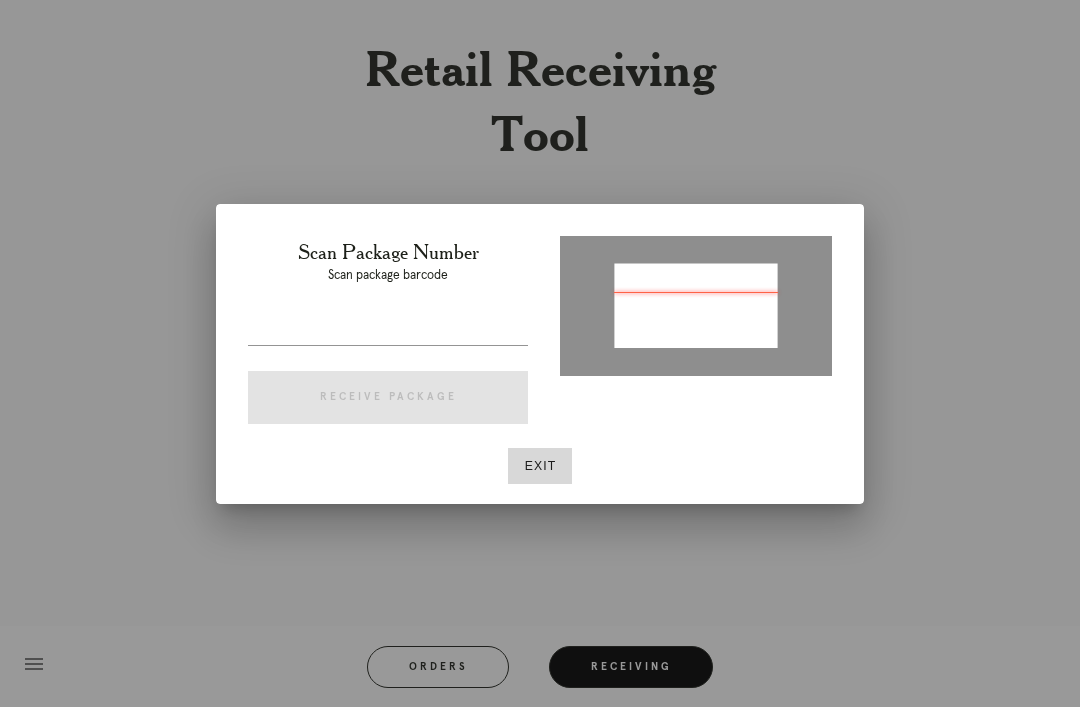 type on "P967522662279198" 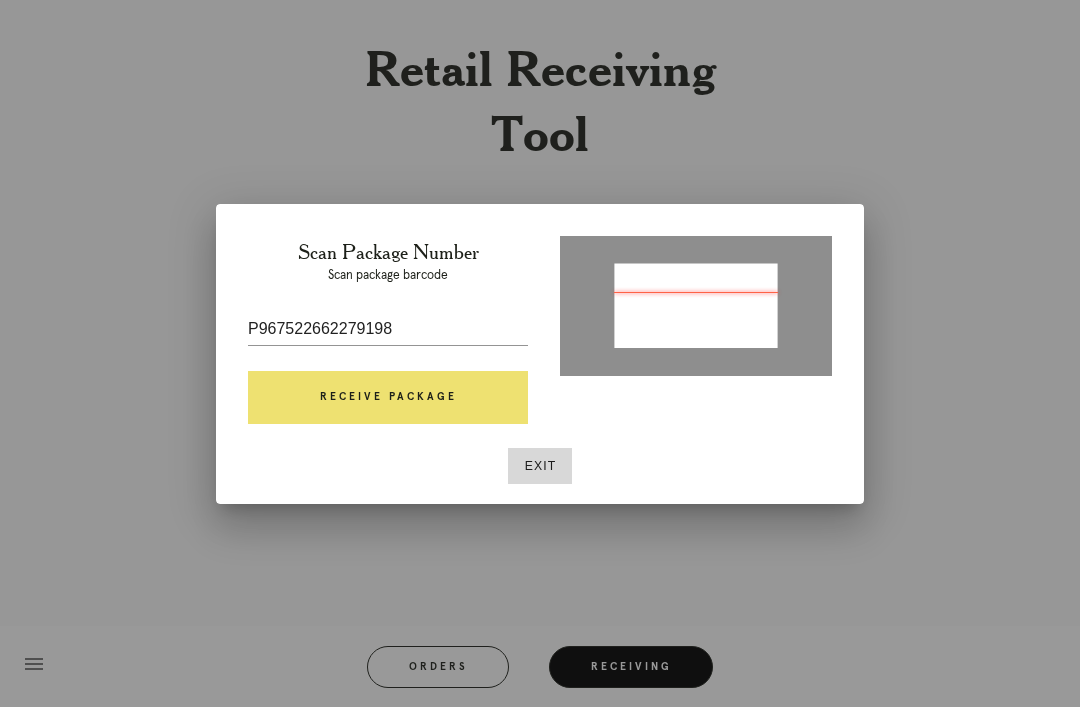 click on "Receive Package" at bounding box center [388, 398] 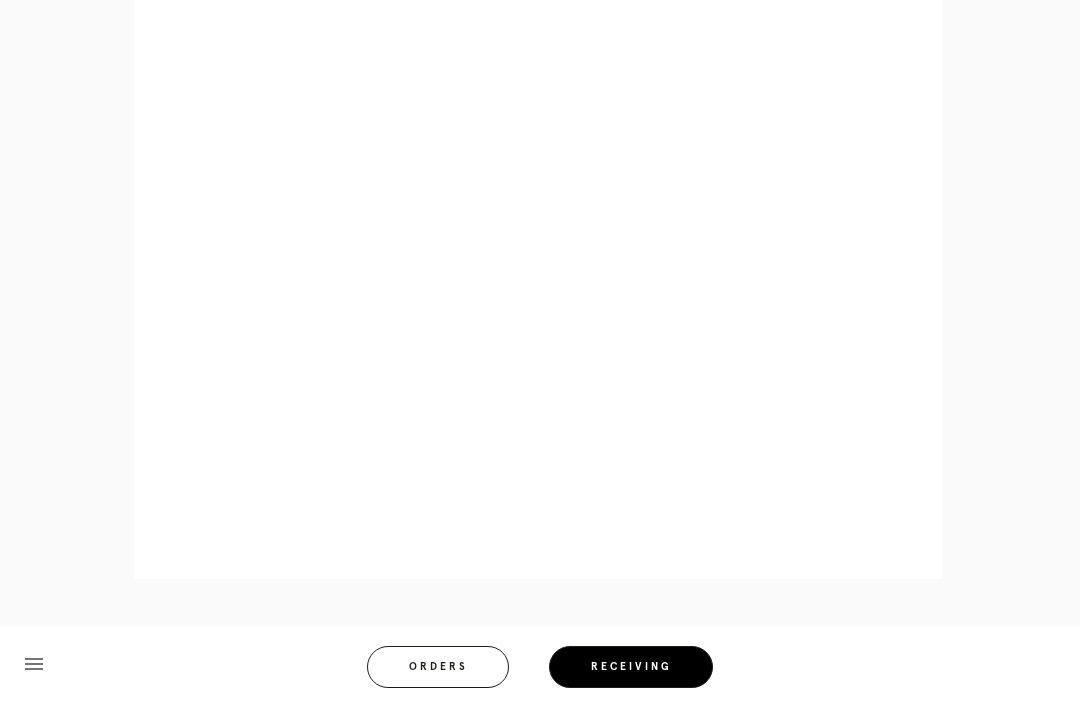 scroll, scrollTop: 892, scrollLeft: 0, axis: vertical 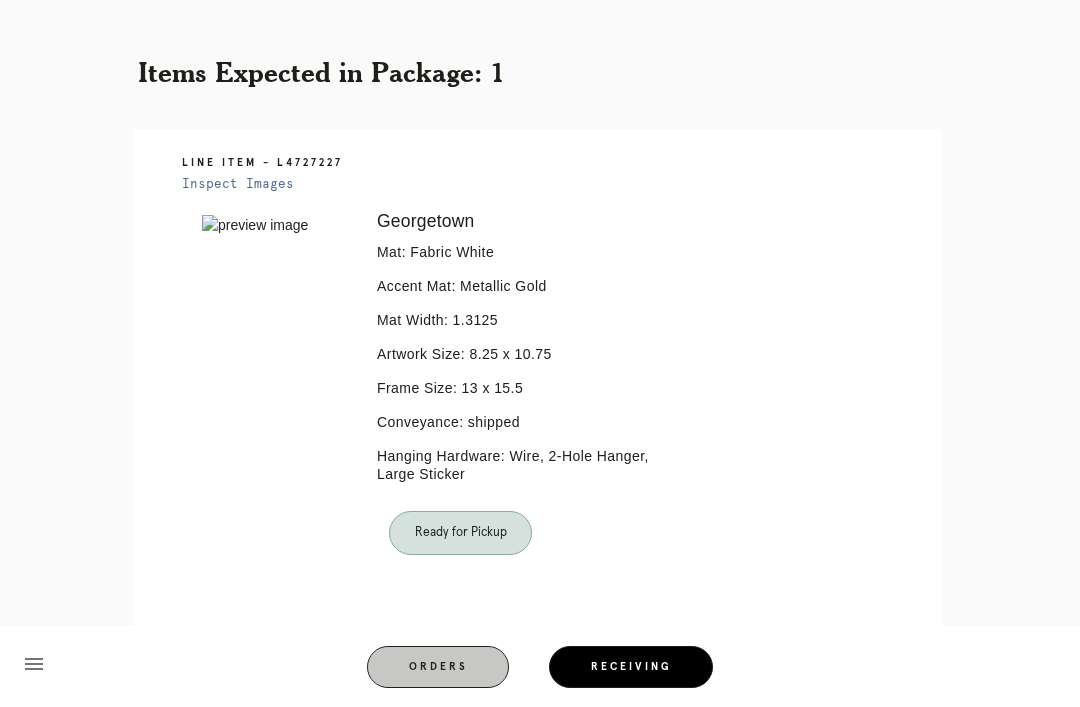 click on "Orders" at bounding box center [438, 667] 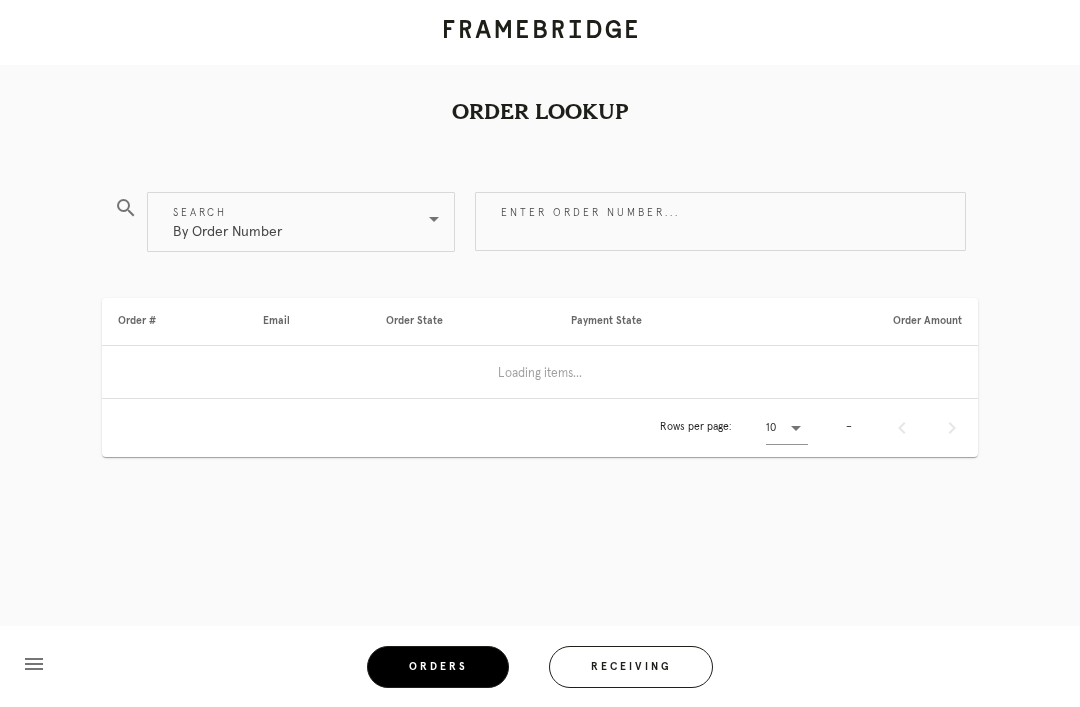 click on "Receiving" at bounding box center [631, 667] 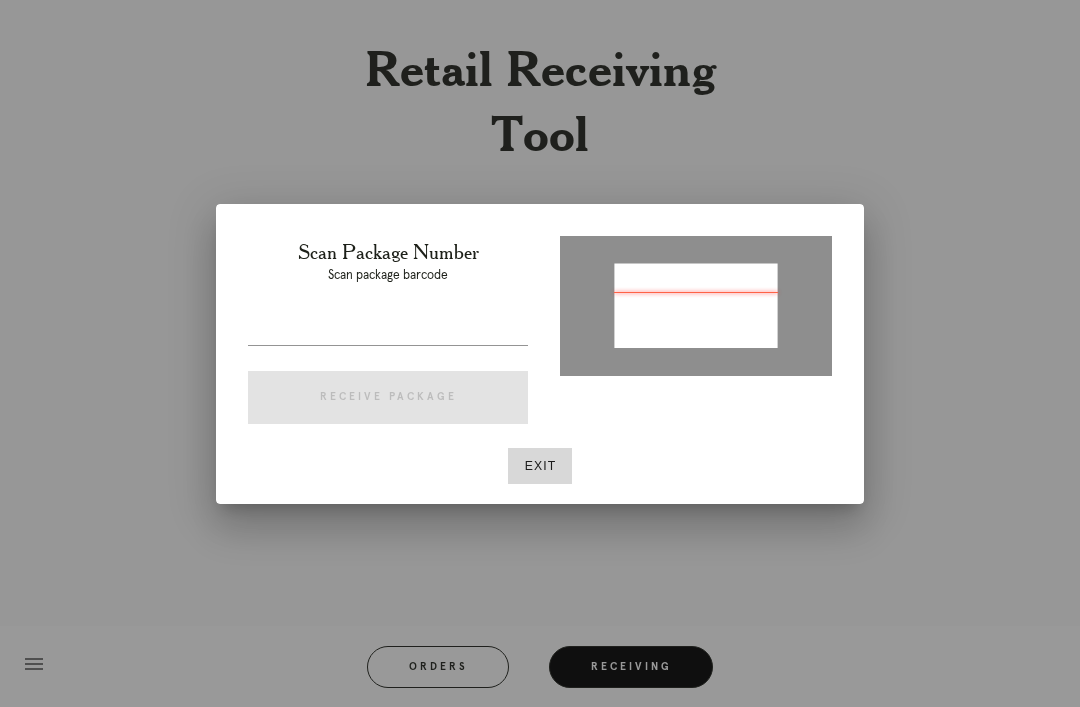 type on "P455965117467522" 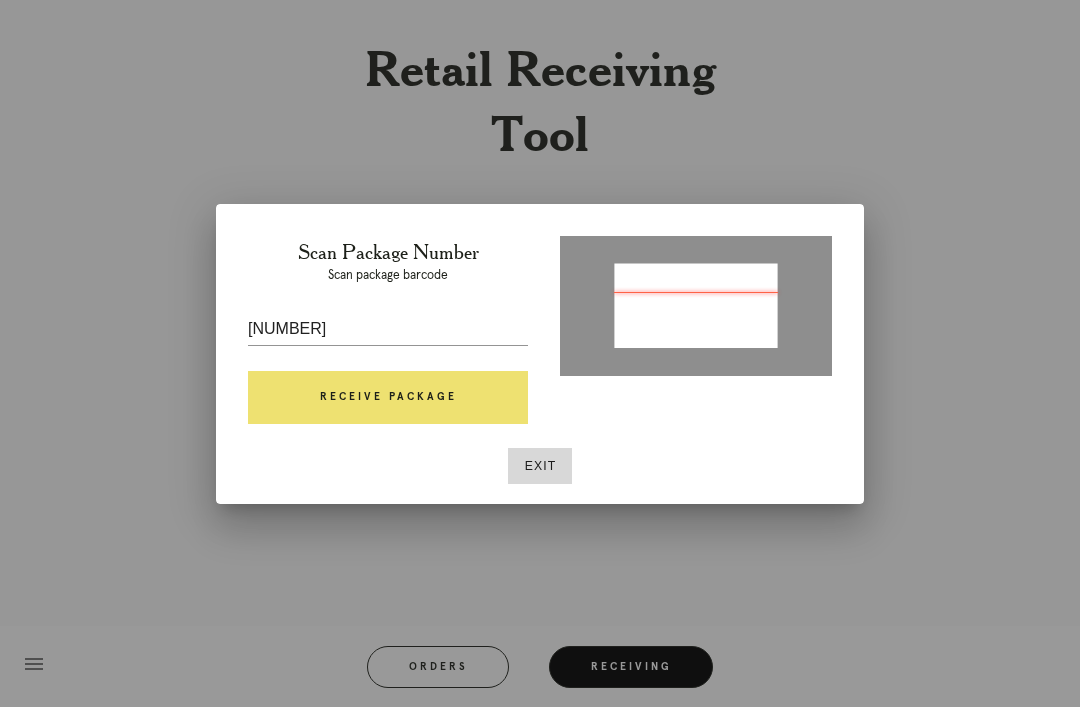 click on "Receive Package" at bounding box center [388, 398] 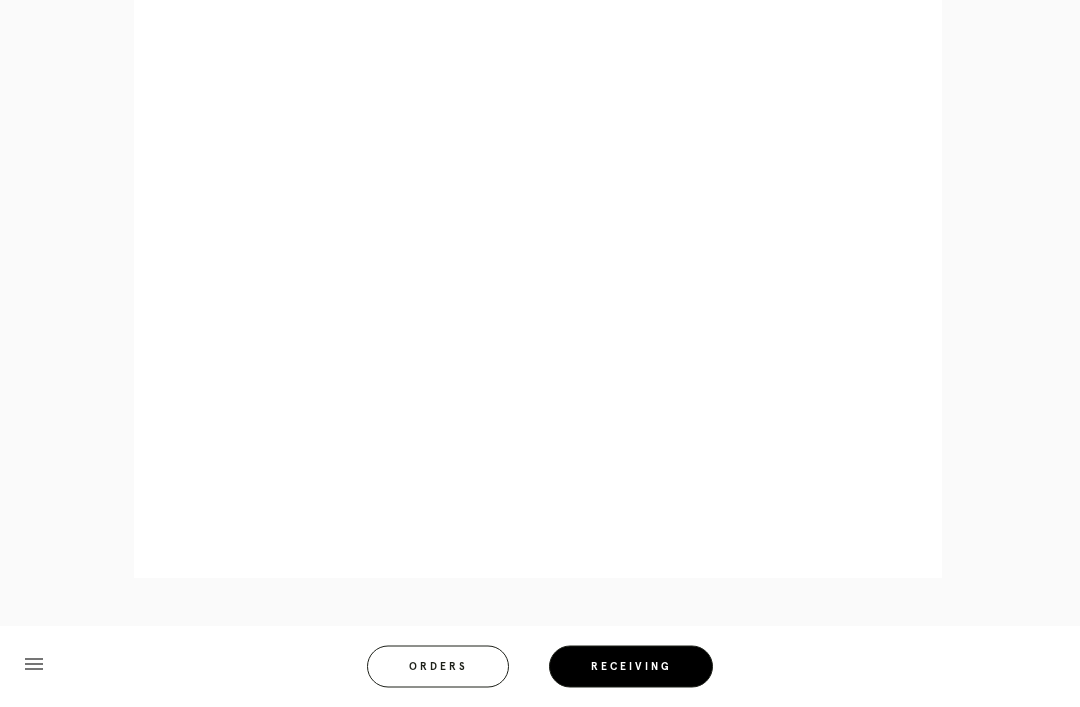 scroll, scrollTop: 928, scrollLeft: 0, axis: vertical 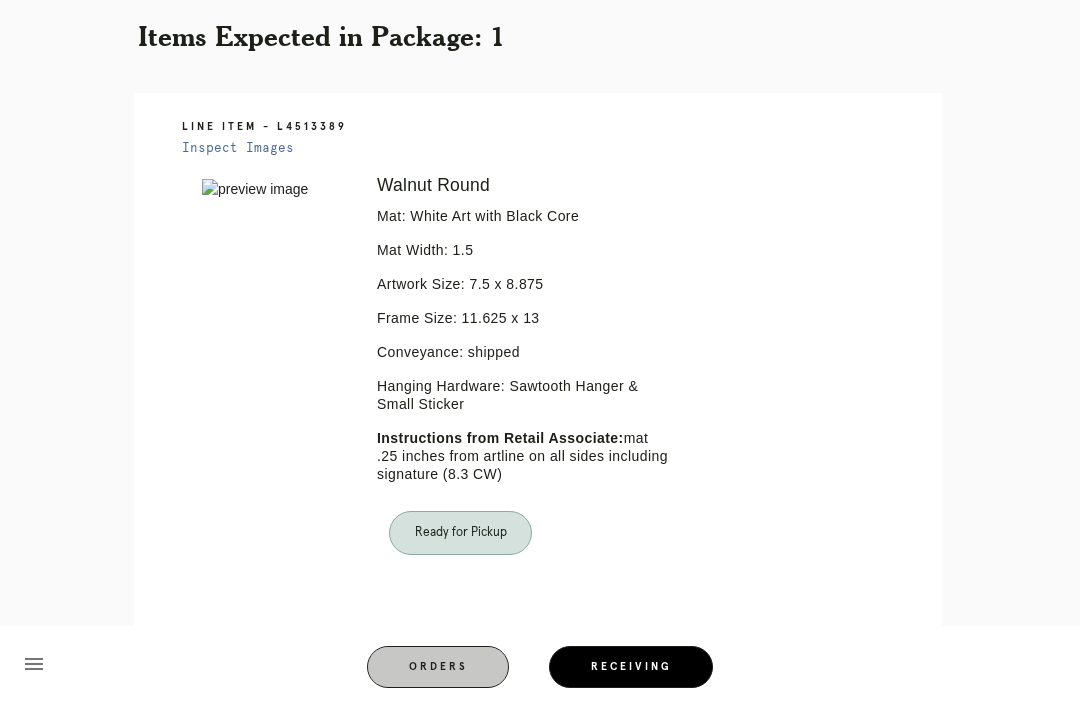 click on "Orders" at bounding box center (438, 667) 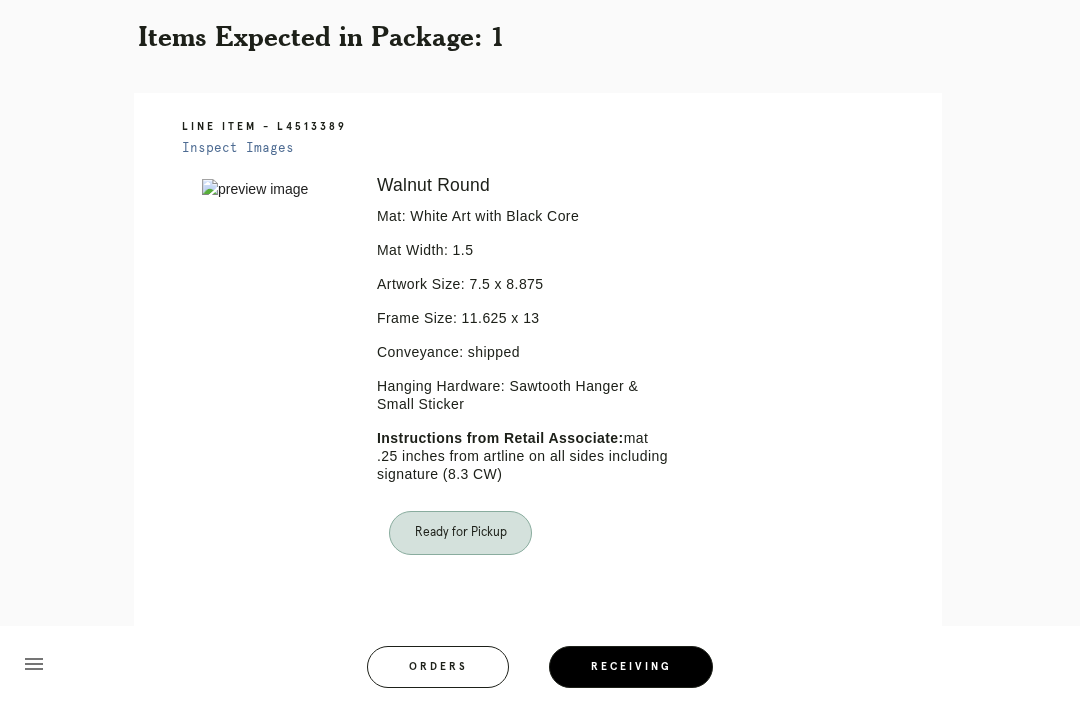 click on "Orders" at bounding box center (438, 667) 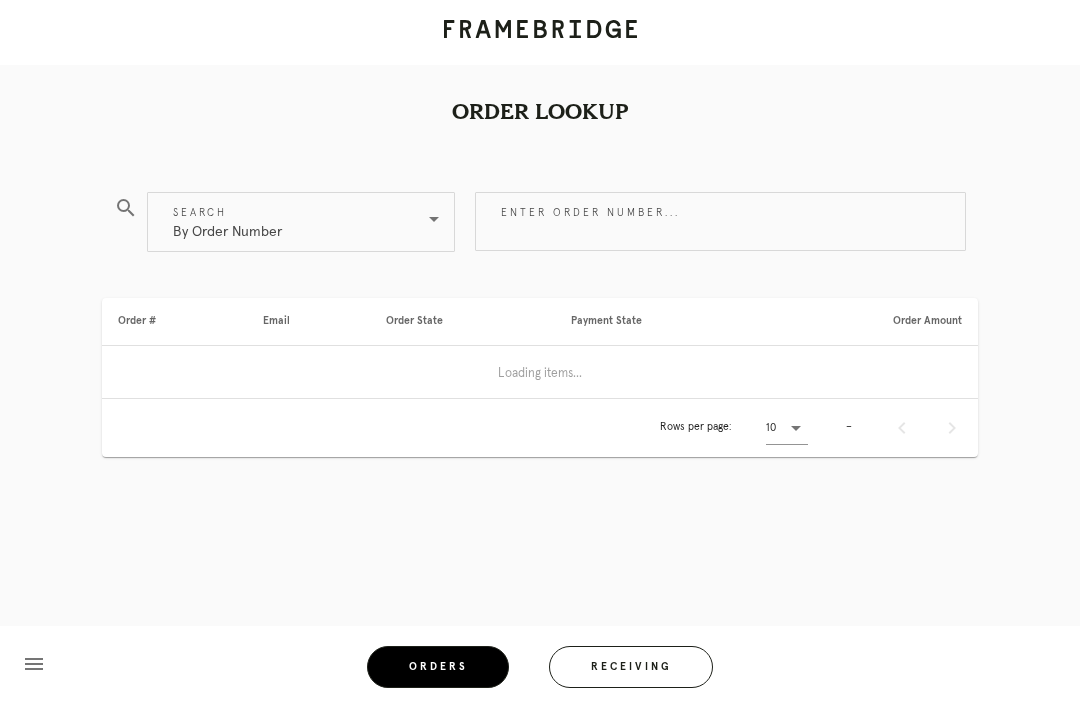 click on "Receiving" at bounding box center [631, 667] 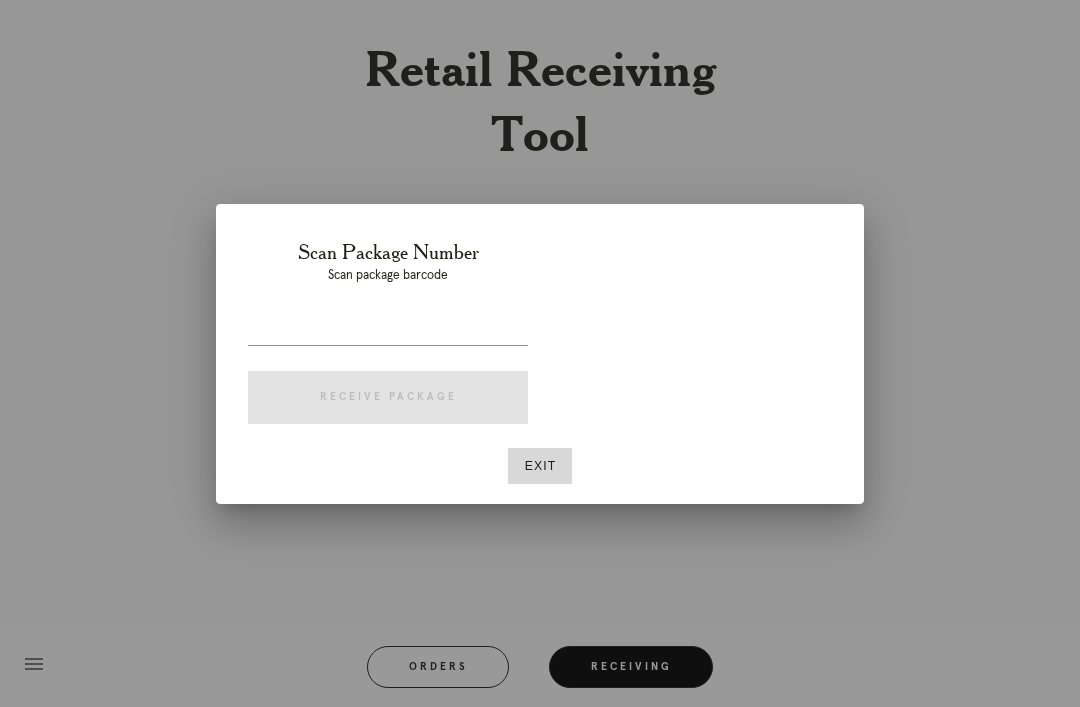 click at bounding box center (540, 353) 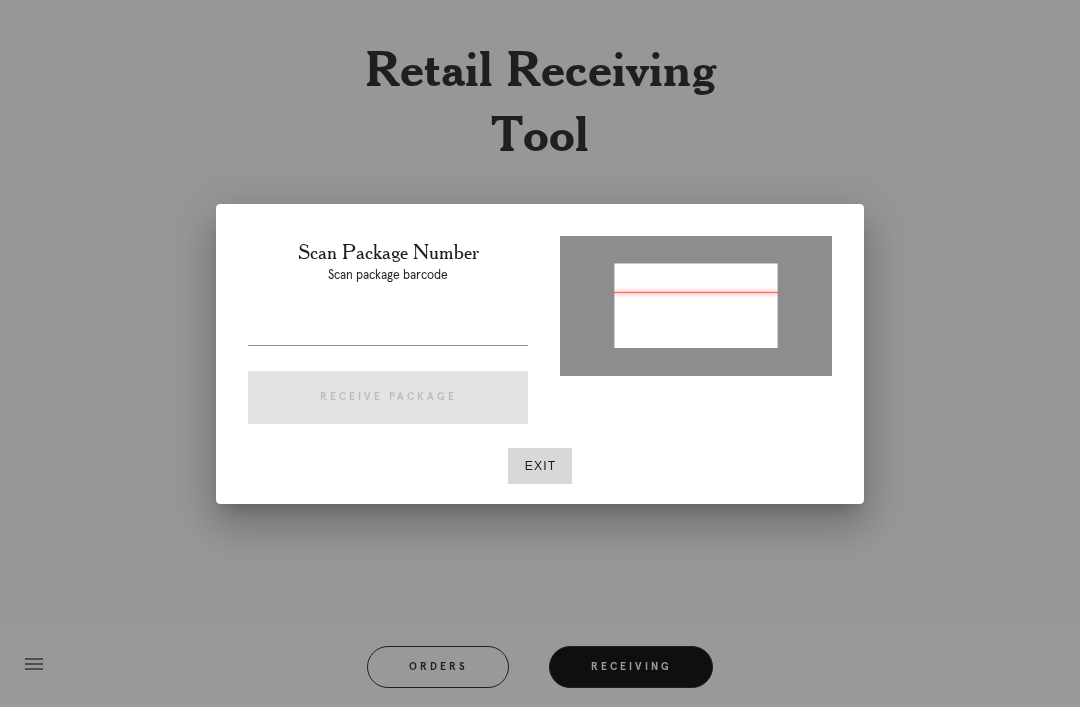 type on "P824764086706927" 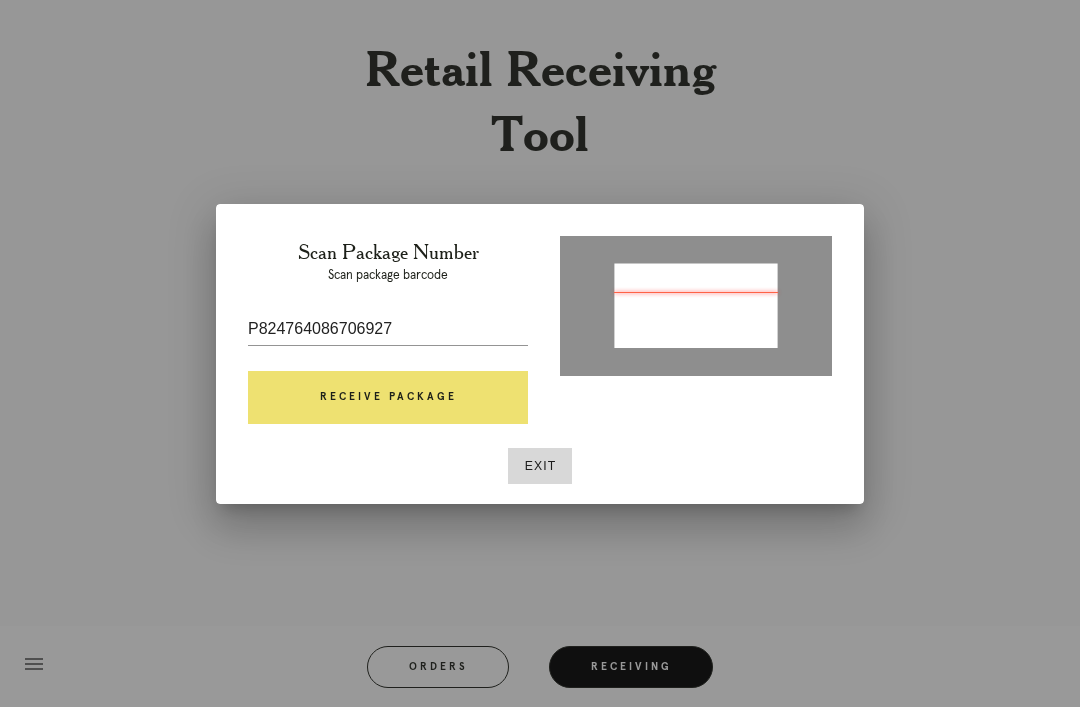 click on "Receive Package" at bounding box center (388, 398) 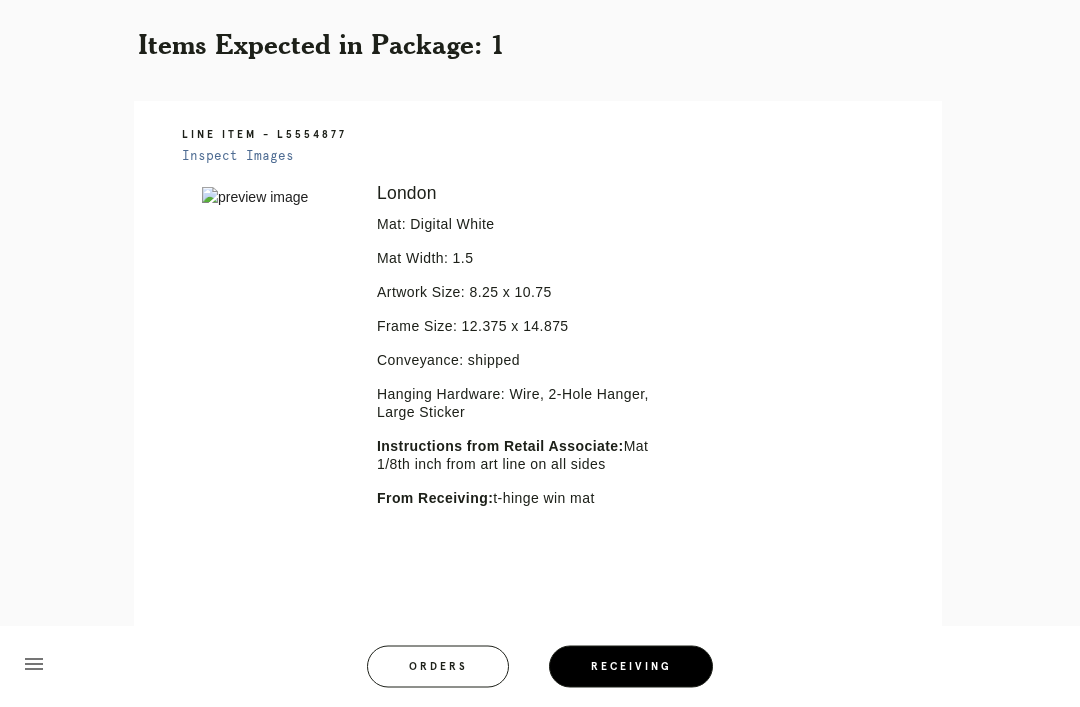 scroll, scrollTop: 468, scrollLeft: 0, axis: vertical 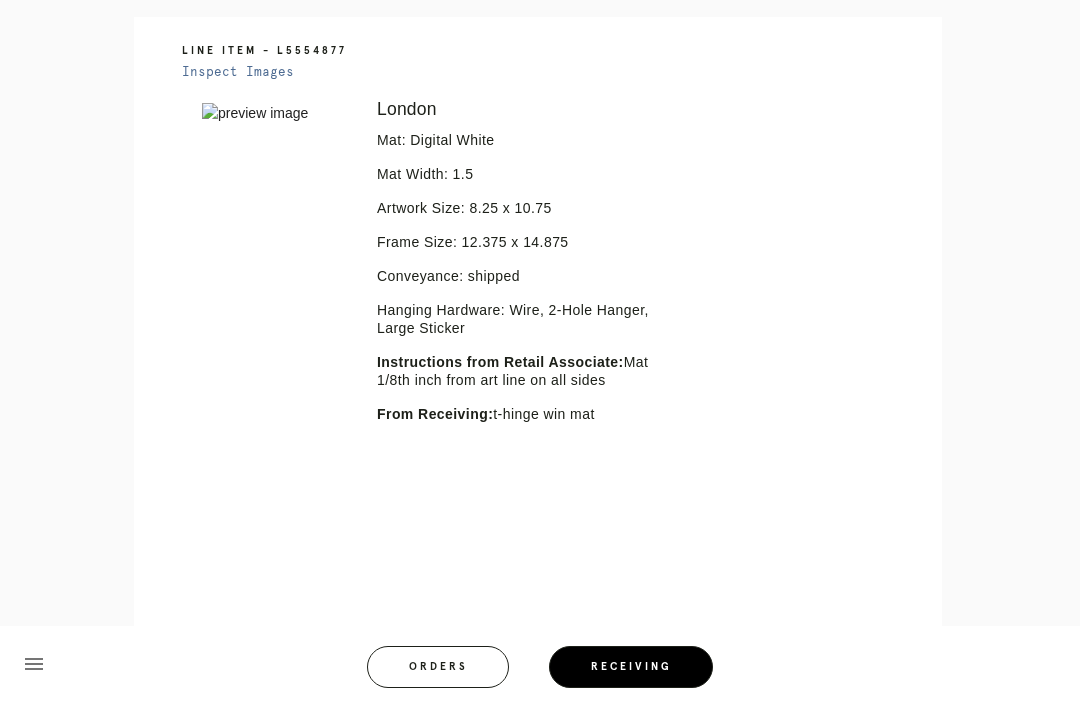 click on "Line Item - L5554877
Inspect Images
Error retreiving frame spec #9806532
London
Mat: Digital White
Mat Width: 1.5
Artwork Size:
8.25
x
10.75
Frame Size:
12.375
x
14.875
Conveyance: shipped
Hanging Hardware: Wire, 2-Hole Hanger, Large Sticker
Instructions from Retail Associate:
Mat 1/8th inch from art line on all sides
From Receiving:
t-hinge win mat" at bounding box center [538, 330] 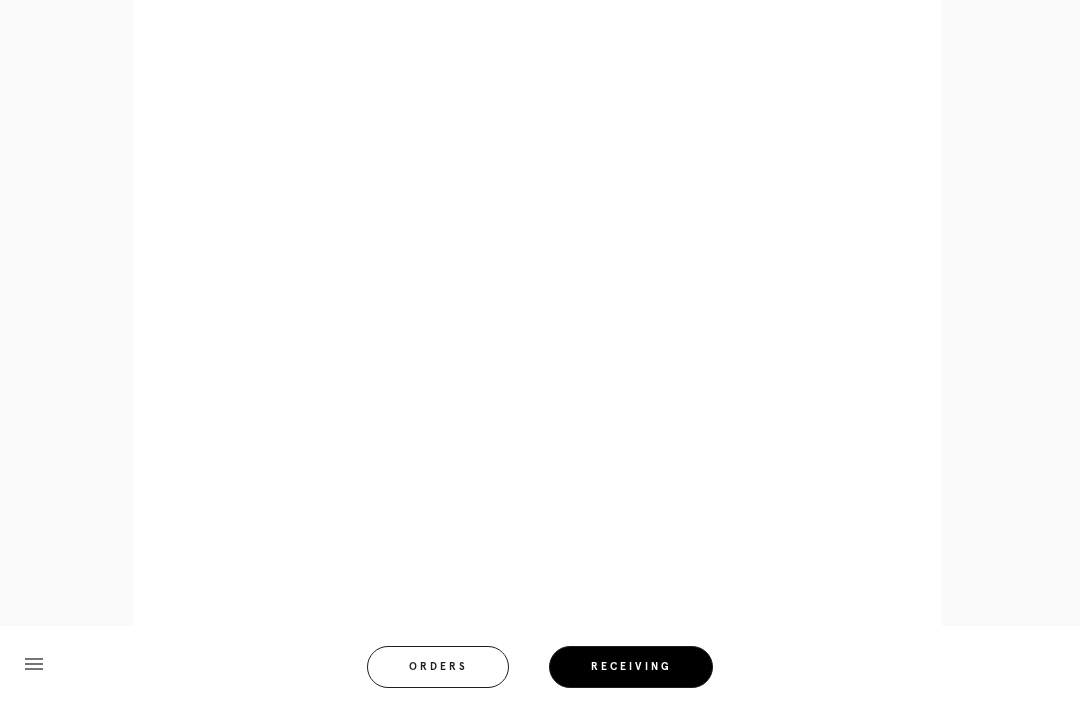 scroll, scrollTop: 926, scrollLeft: 0, axis: vertical 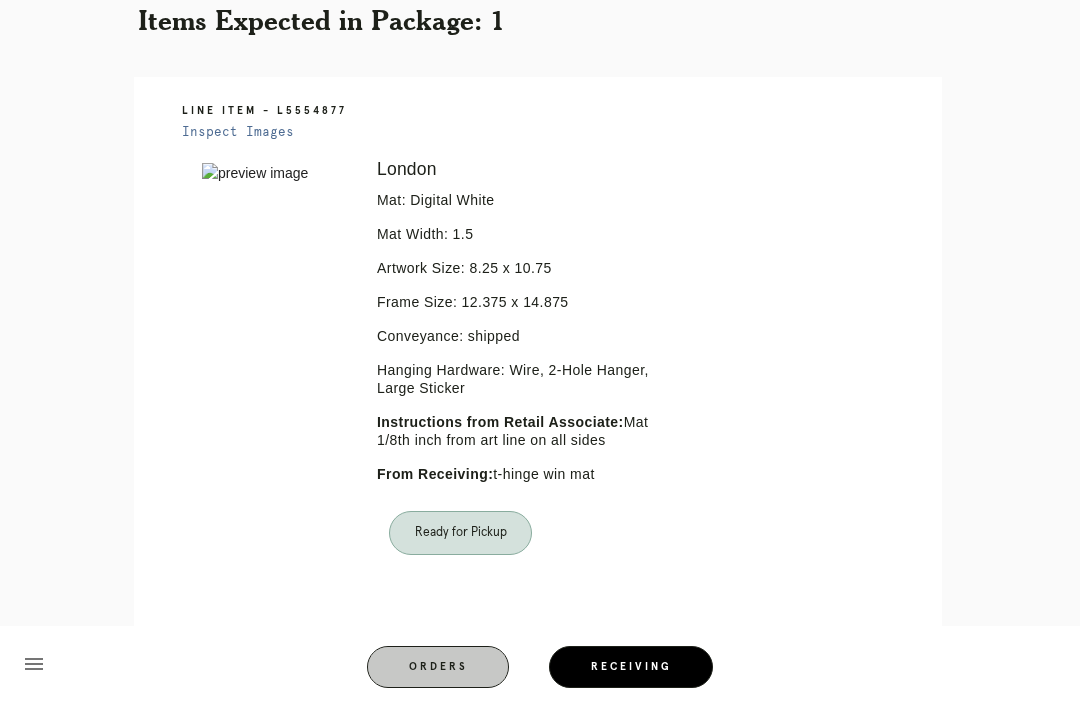 click on "Receiving" at bounding box center [631, 667] 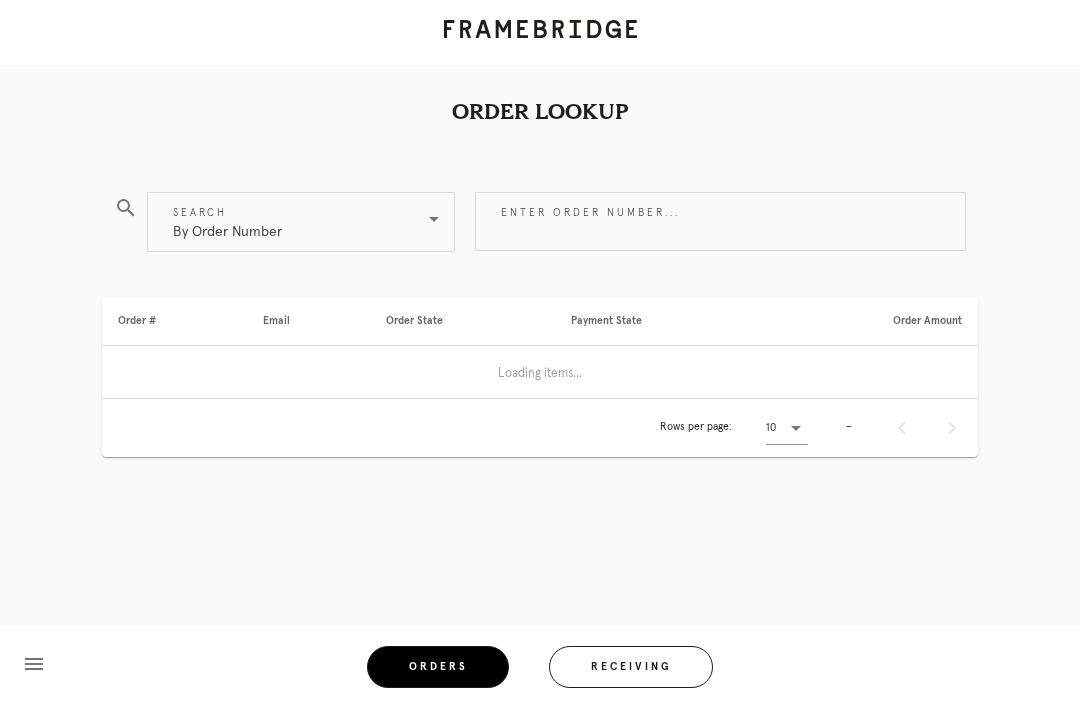 scroll, scrollTop: 0, scrollLeft: 0, axis: both 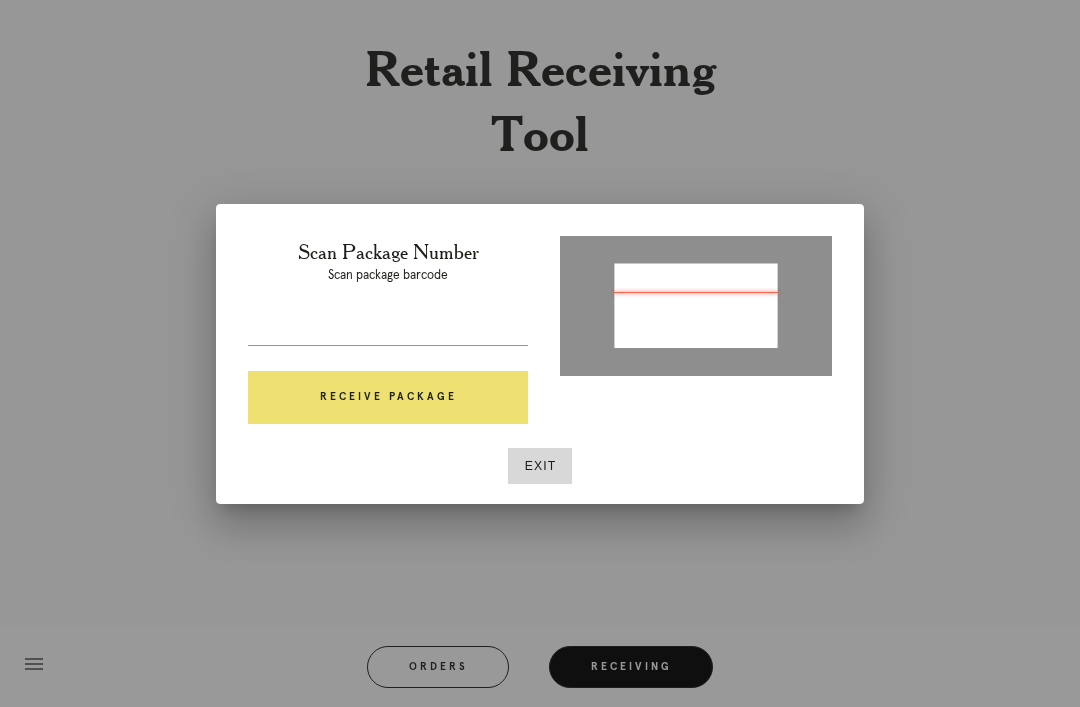 type on "P906973519341228" 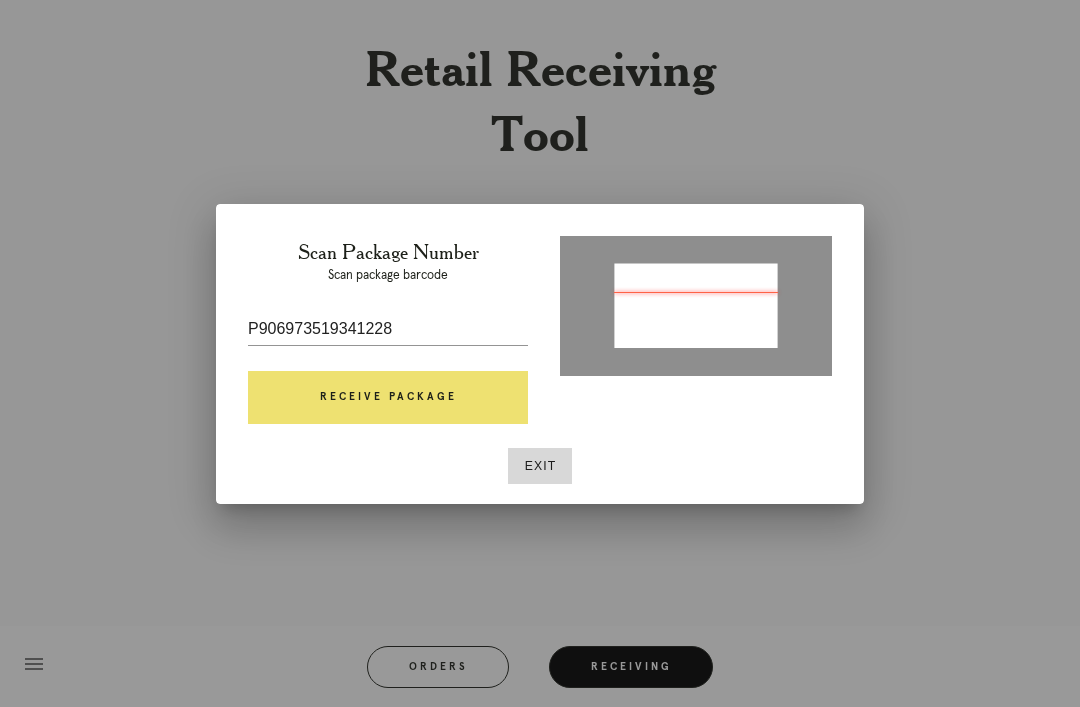 click on "Receive Package" at bounding box center (388, 398) 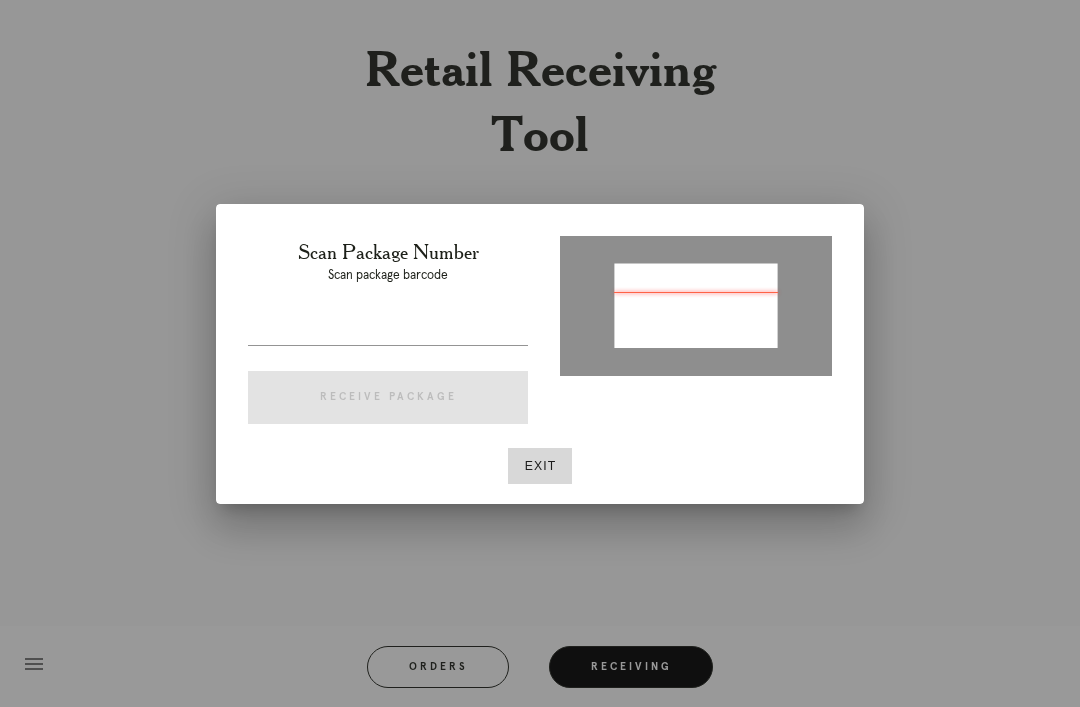 scroll, scrollTop: 0, scrollLeft: 0, axis: both 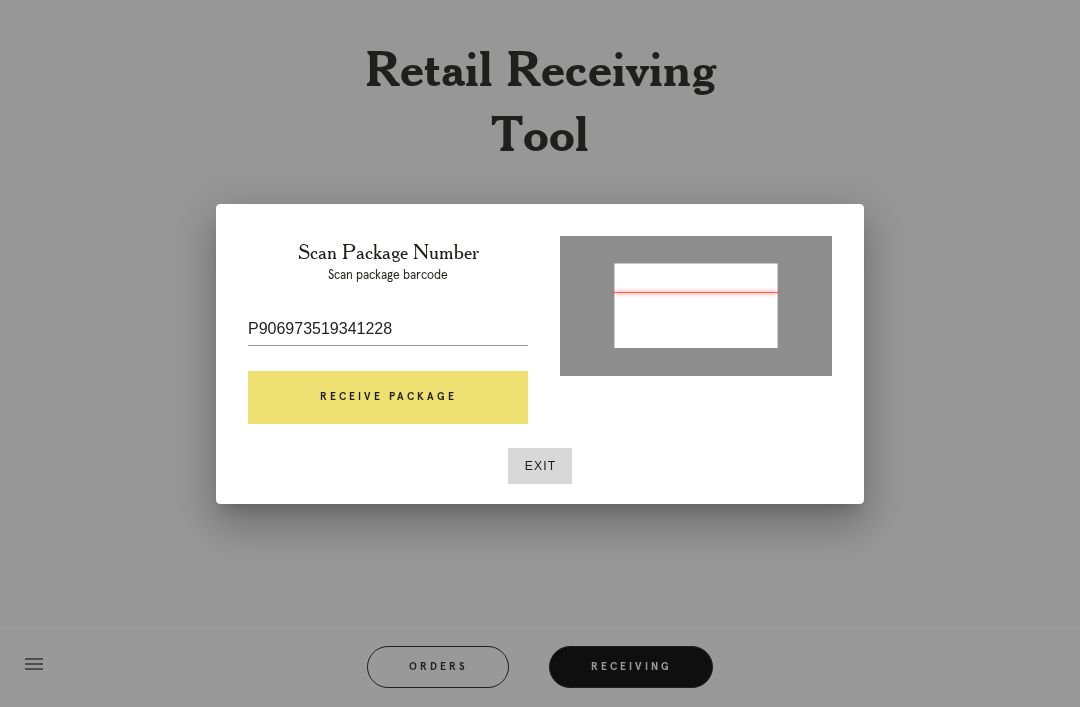 click on "Receive Package" at bounding box center (388, 398) 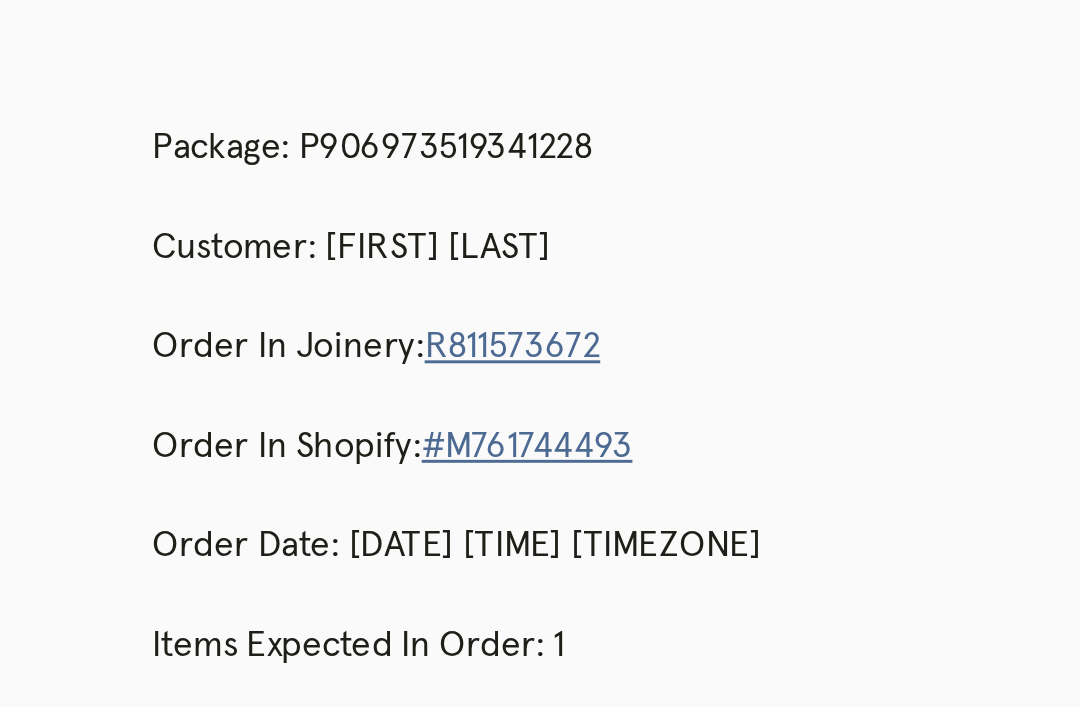 click on "Retail Receiving Tool   close   Package: [PACKAGE_ID]   Customer: [FIRST] [LAST]
Order in Joinery:
[ORDER_ID]
Order in Shopify:
[ORDER_ID]
Order Date:
[DATE] [TIME] [TIMEZONE]
Items Expected in Order: 1   Order Platform: retail     Items Expected in Package:  1
Line Item - [LINE_ITEM]
Inspect Images
Error retreiving frame spec #[NUMBER]
Ashford
Mat: Sage
Mat Width: 1.5
Artwork Size:
11.0
x
14.0
Frame Size:
15.125
x
18.125
Conveyance: shipped
Hanging Hardware: Wire, 2-Hole Hanger, Large Sticker
Instructions from Retail Associate:
Pre-existing bends on piece: Make paper flat as possible
From Receiving:
menu
Orders" at bounding box center (540, 646) 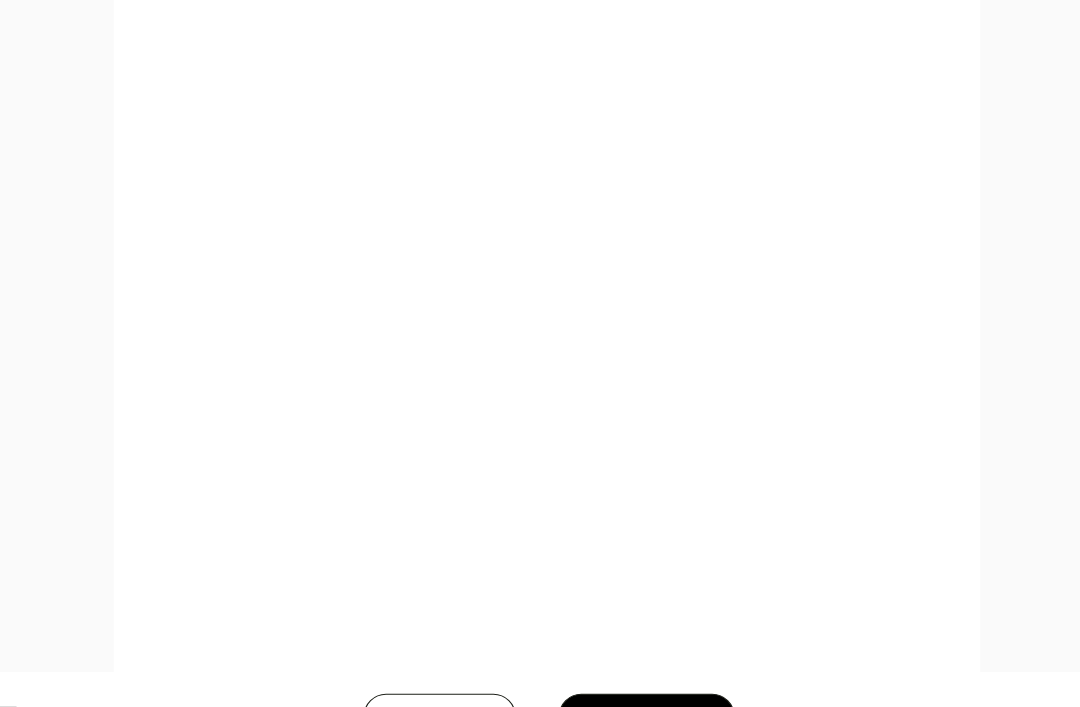 scroll, scrollTop: 1031, scrollLeft: 0, axis: vertical 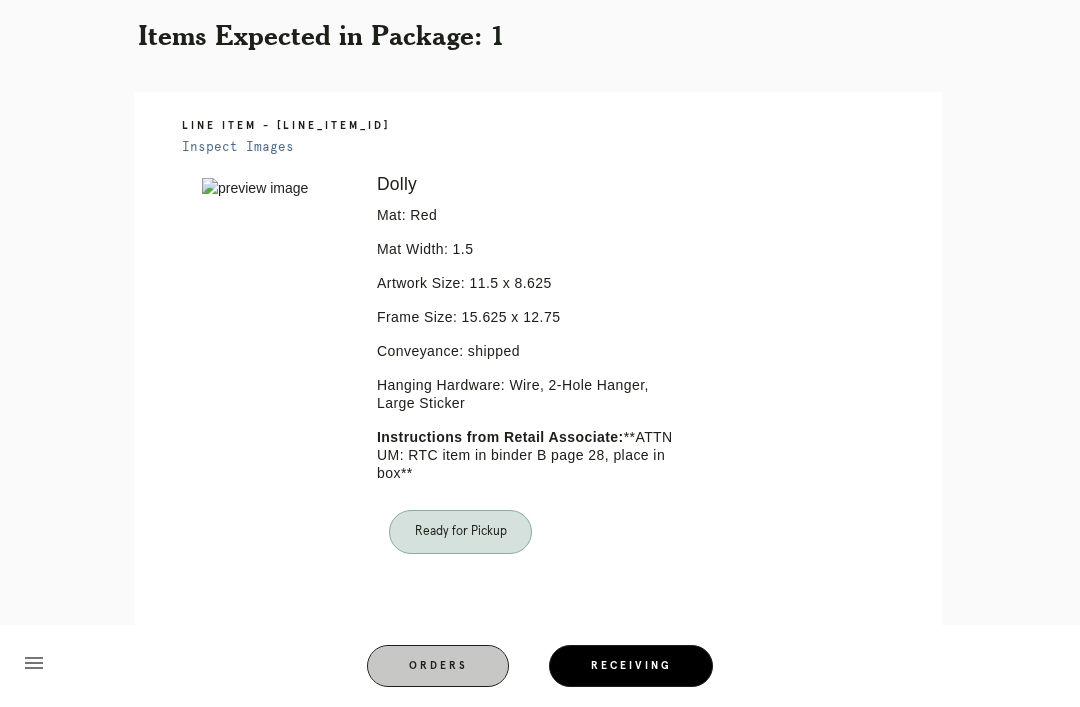 click on "Orders" at bounding box center (438, 667) 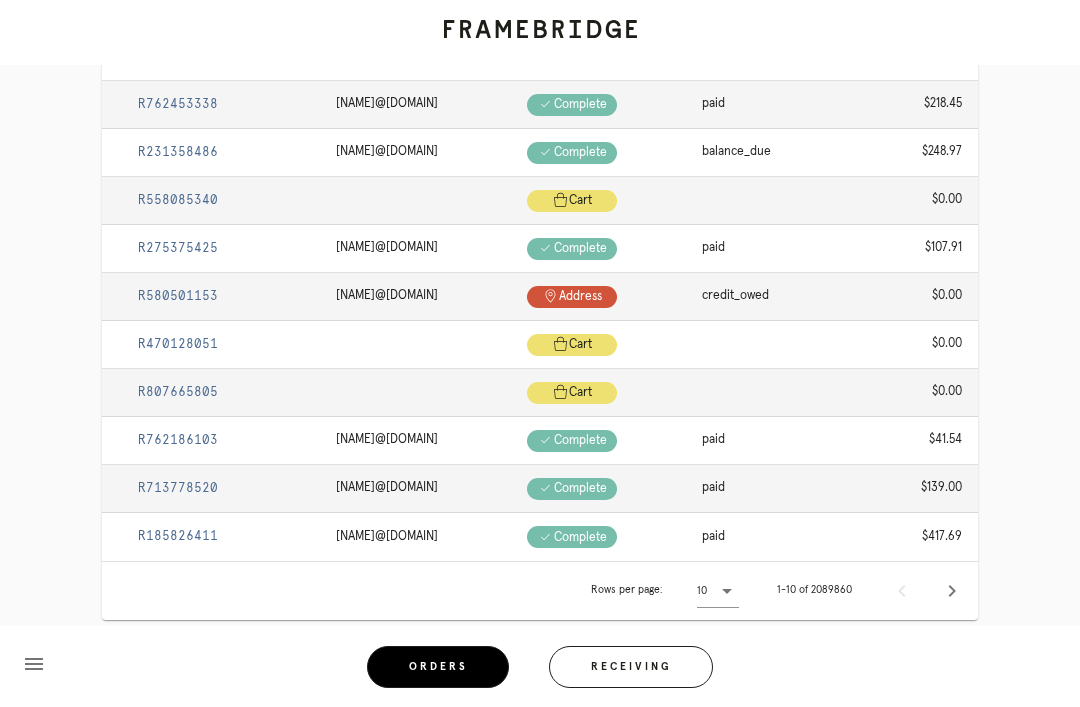 scroll, scrollTop: 0, scrollLeft: 0, axis: both 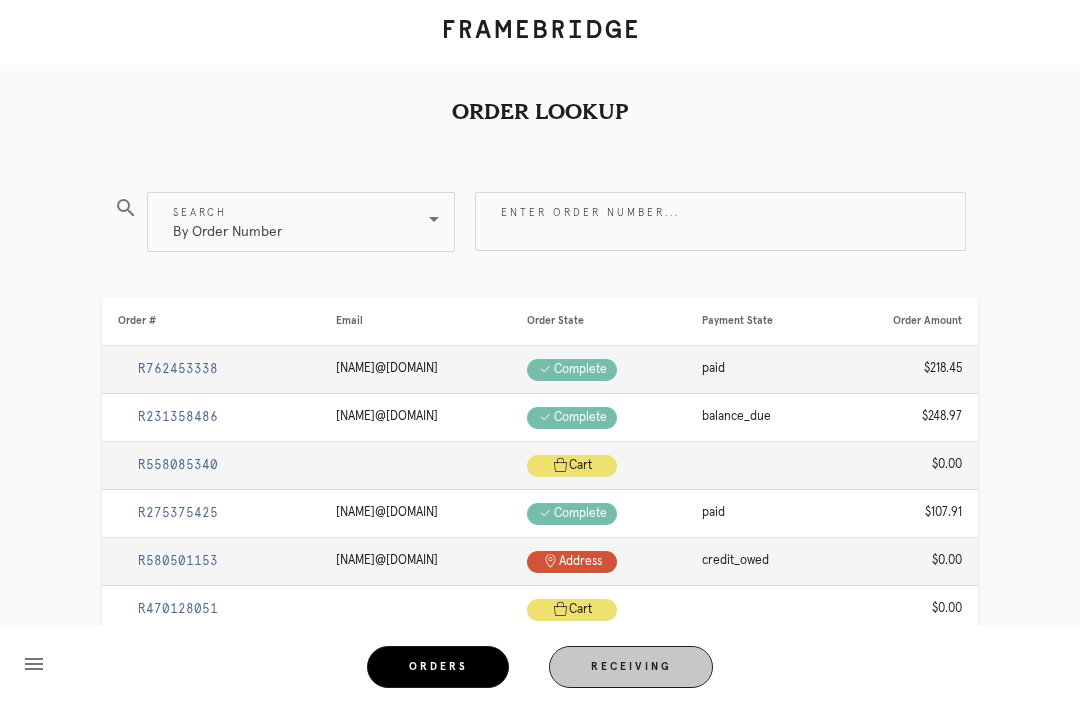 click on "Receiving" at bounding box center (631, 667) 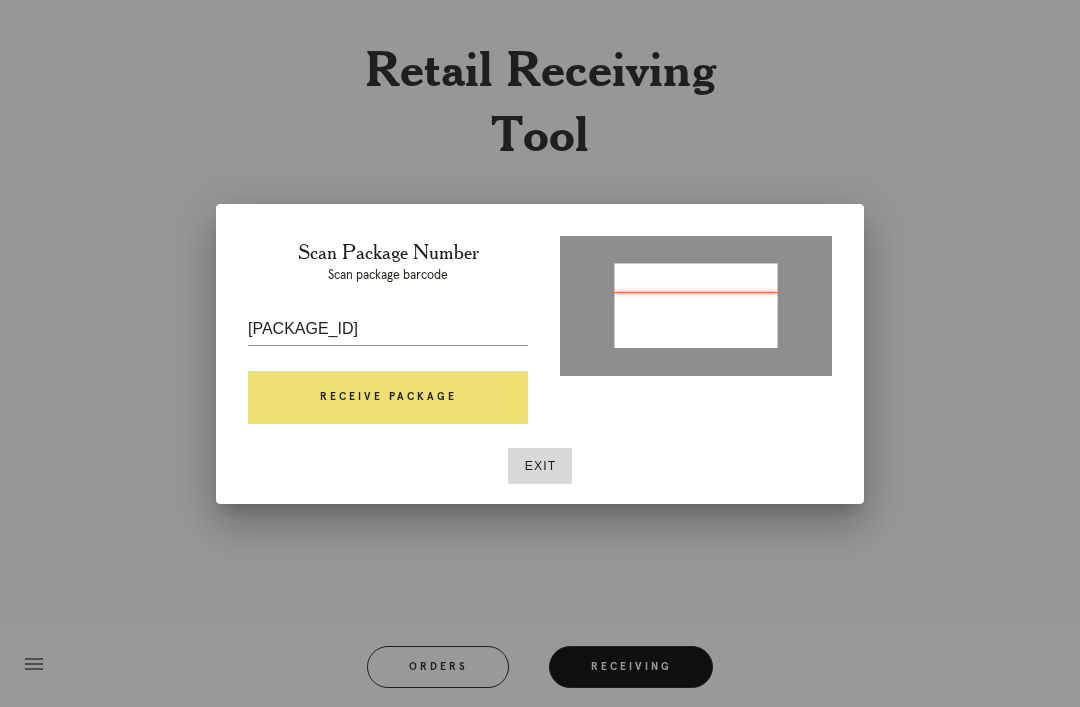 type on "65178015488681" 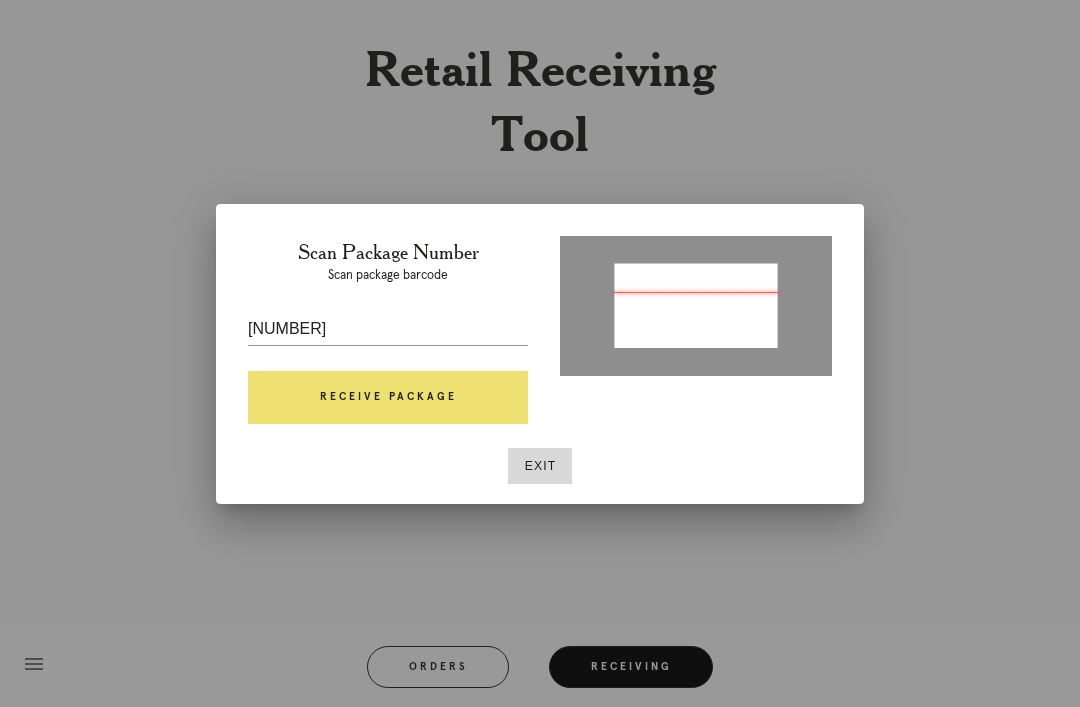 click on "Receive Package" at bounding box center [388, 398] 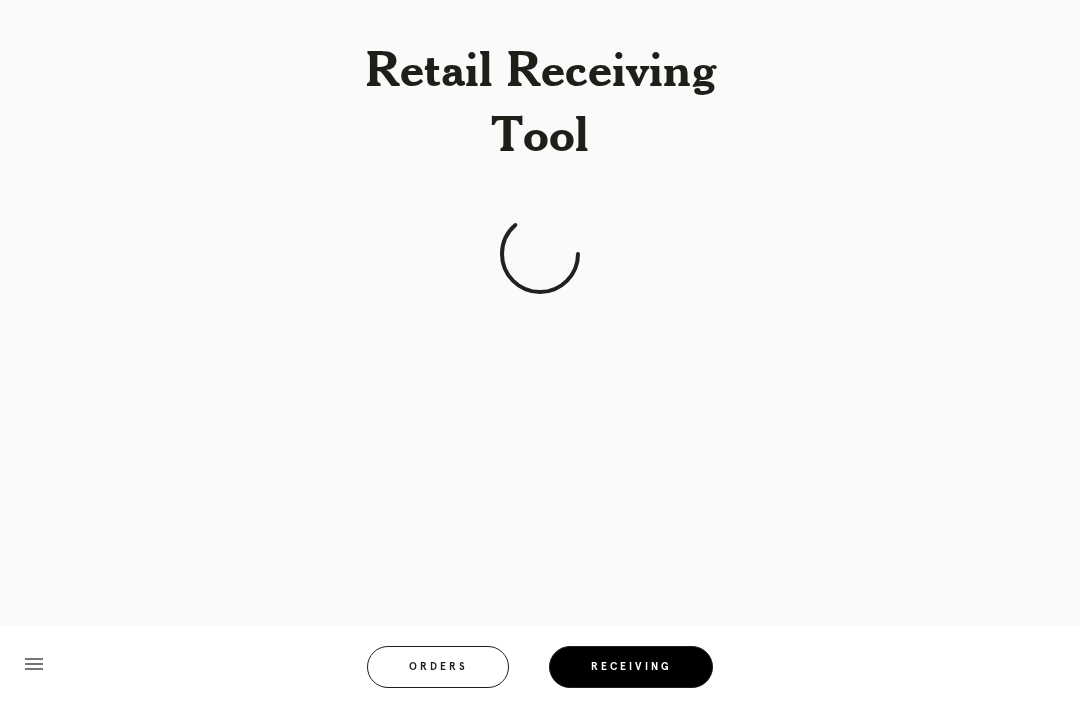 click on "Orders" at bounding box center (438, 667) 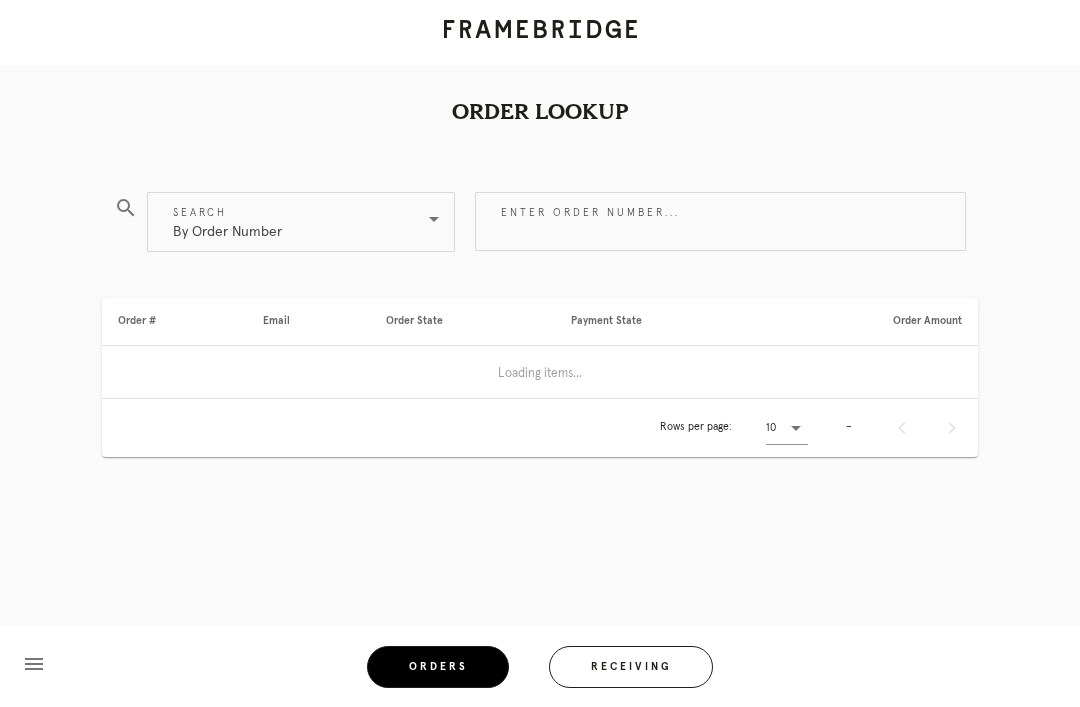 click on "Receiving" at bounding box center (631, 667) 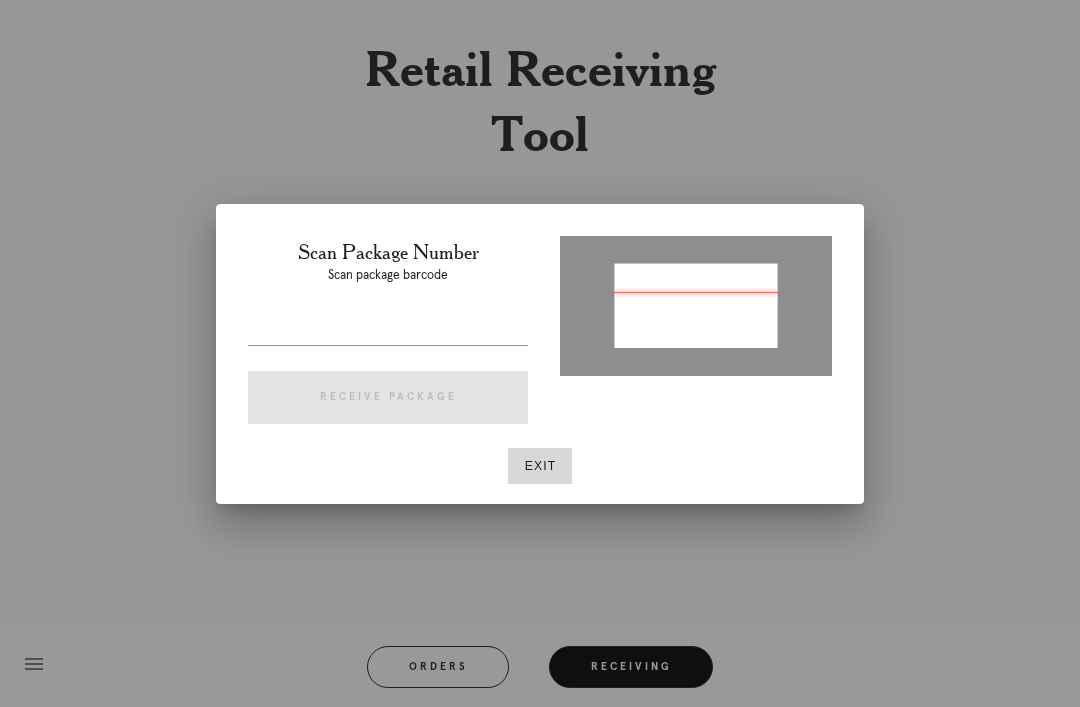 type on "P637409434487668" 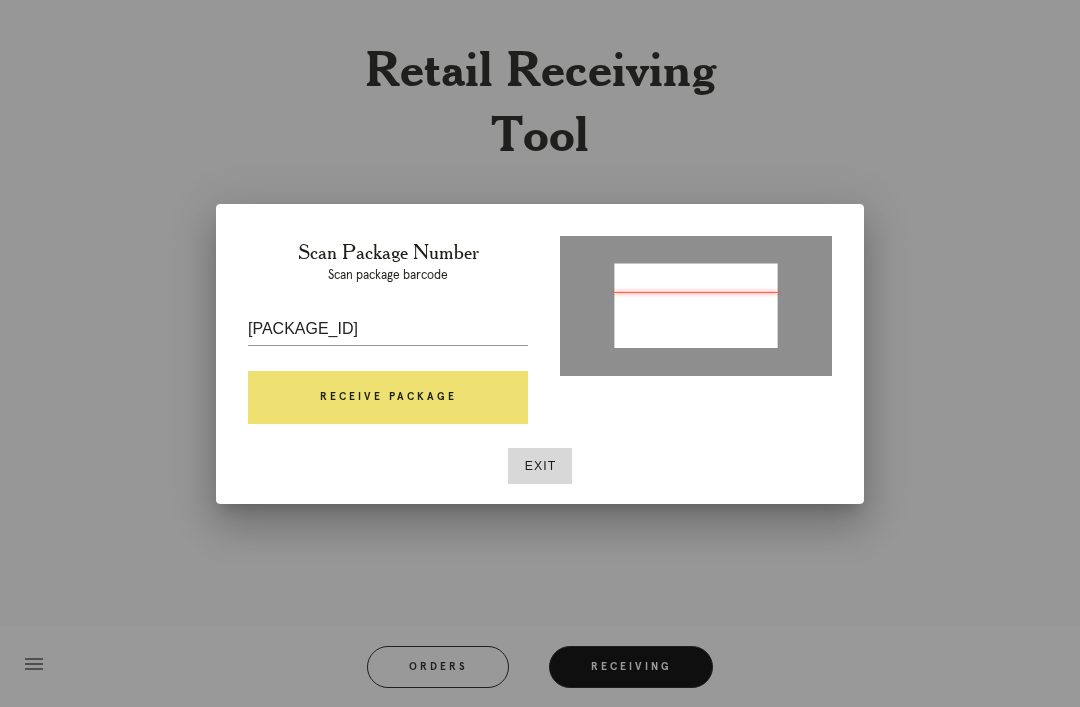 click on "Receive Package" at bounding box center [388, 398] 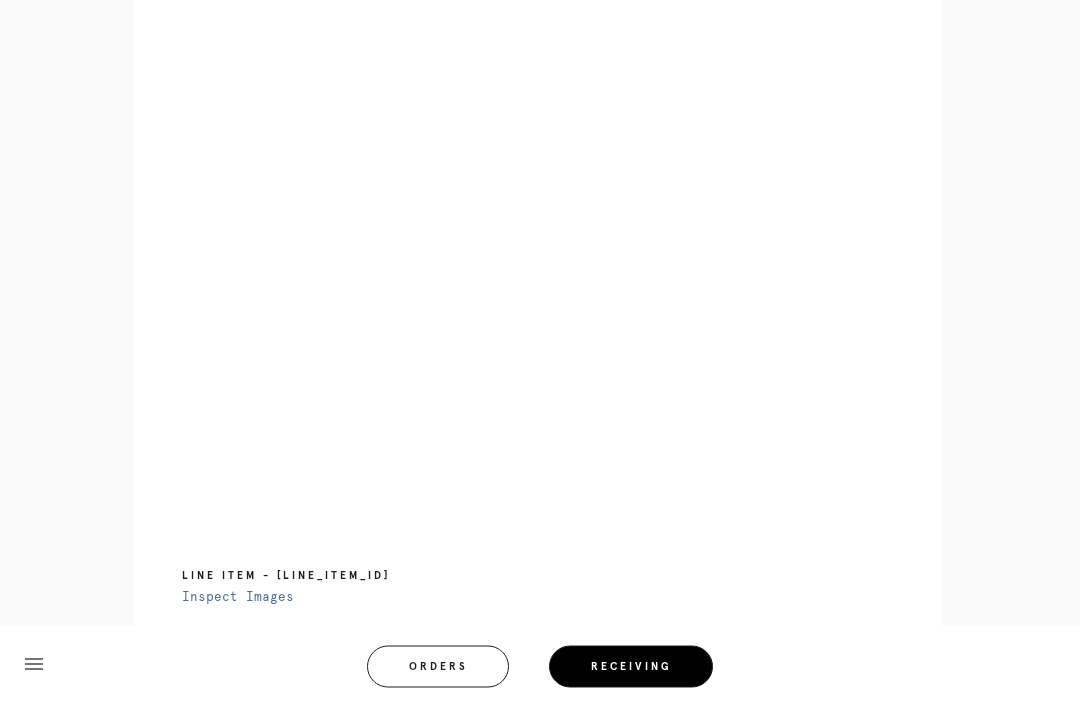scroll, scrollTop: 941, scrollLeft: 0, axis: vertical 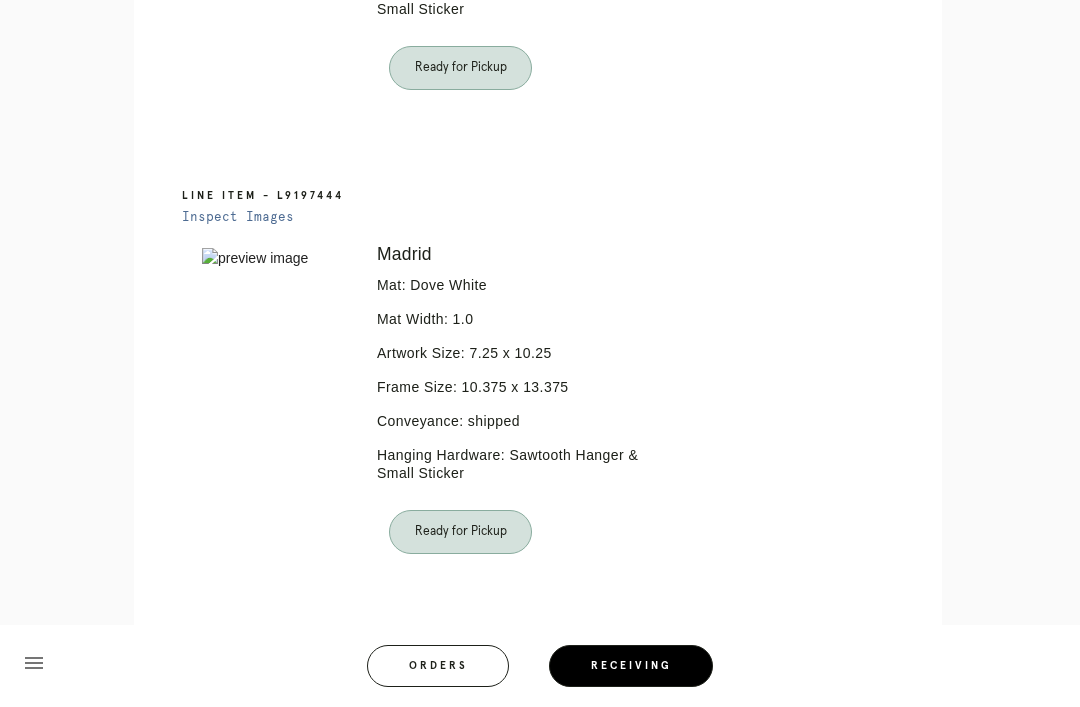 click on "Orders" at bounding box center (438, 667) 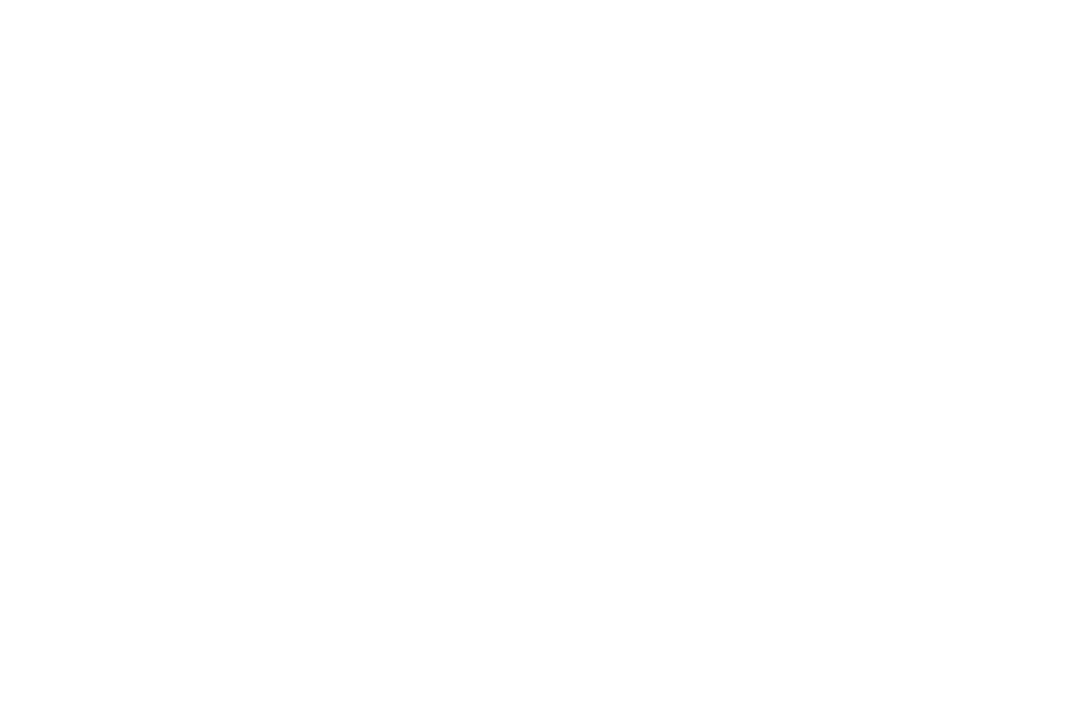 scroll, scrollTop: 276, scrollLeft: 0, axis: vertical 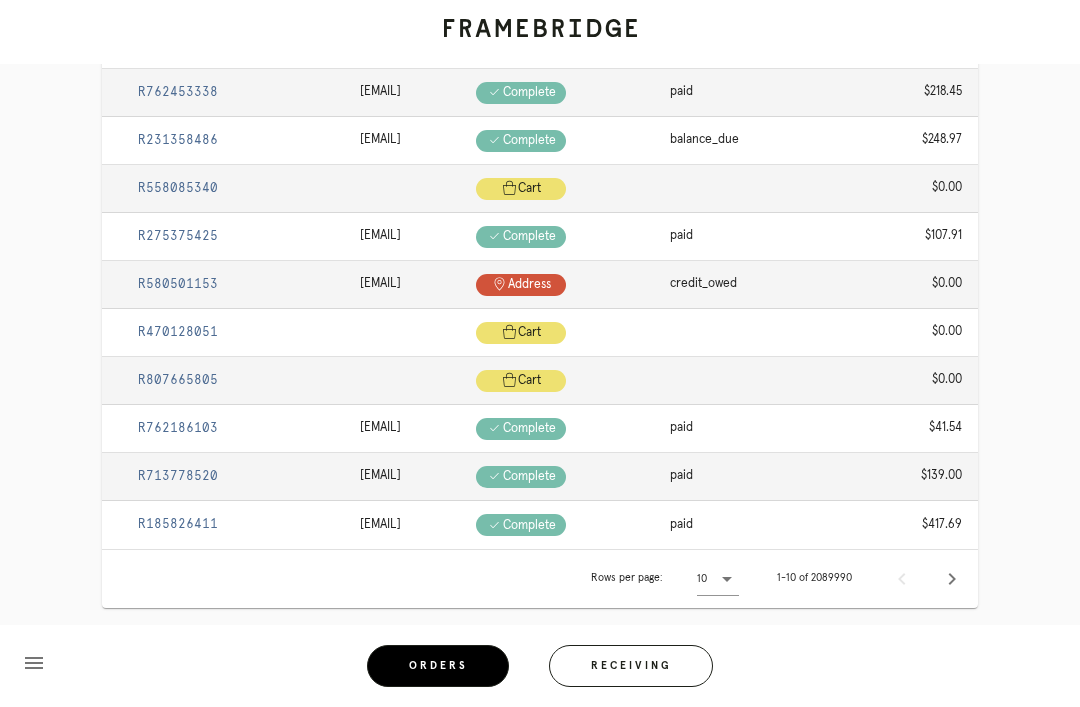 click on "Receiving" at bounding box center (631, 667) 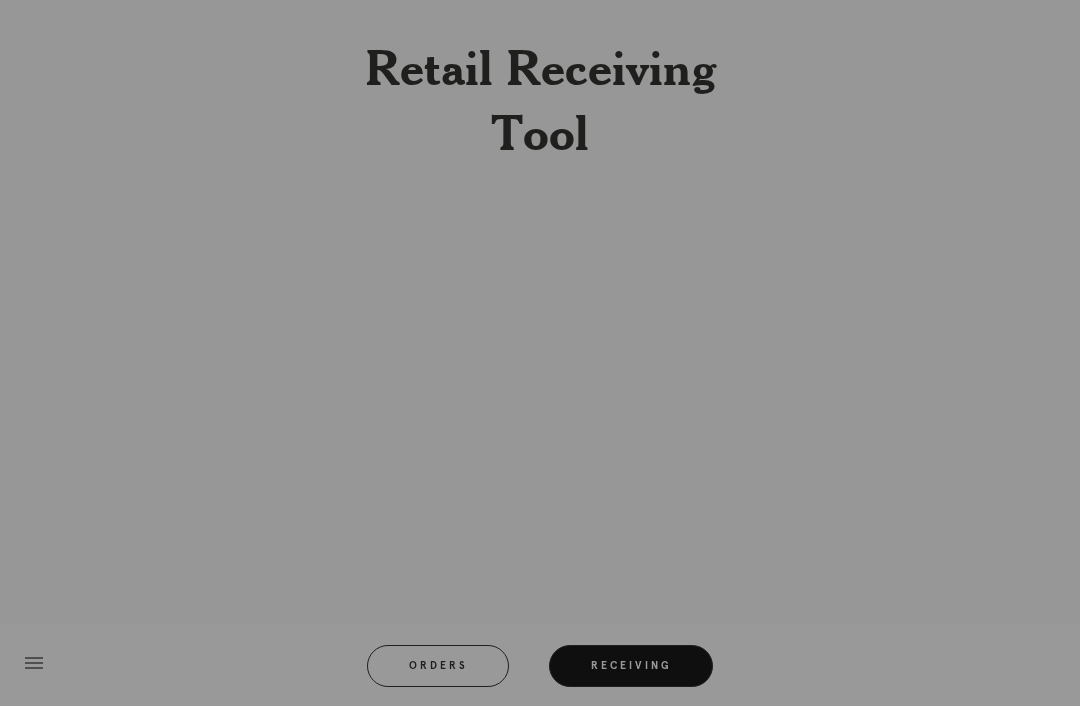 scroll, scrollTop: 0, scrollLeft: 0, axis: both 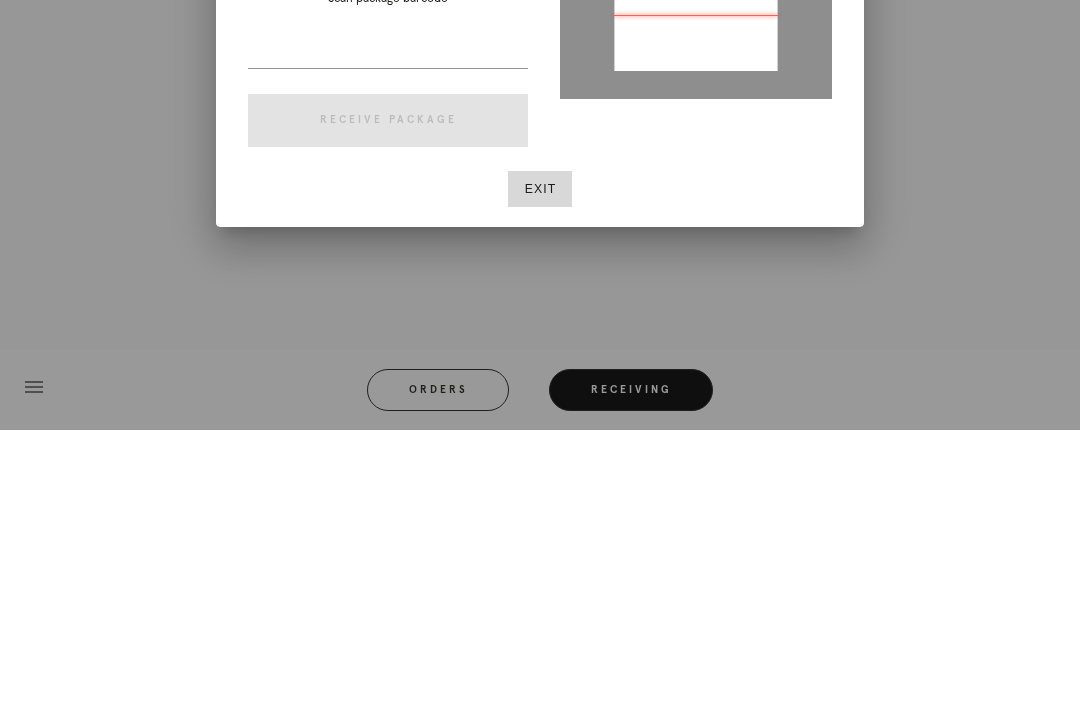 type on "P516703151379655" 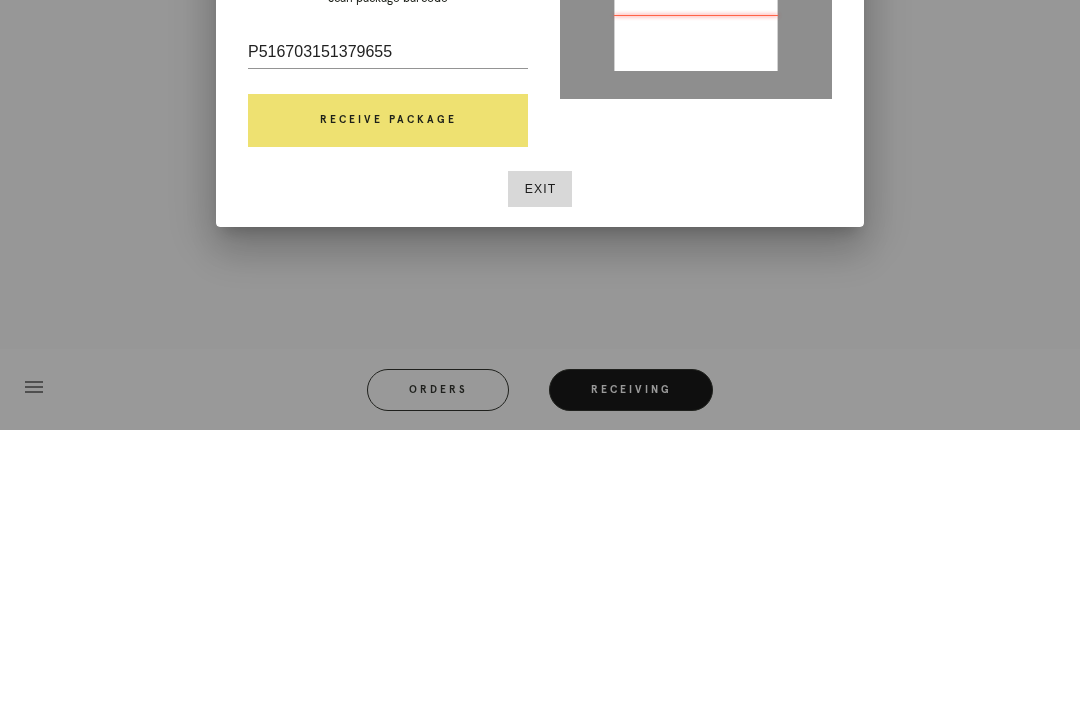 click at bounding box center [540, 353] 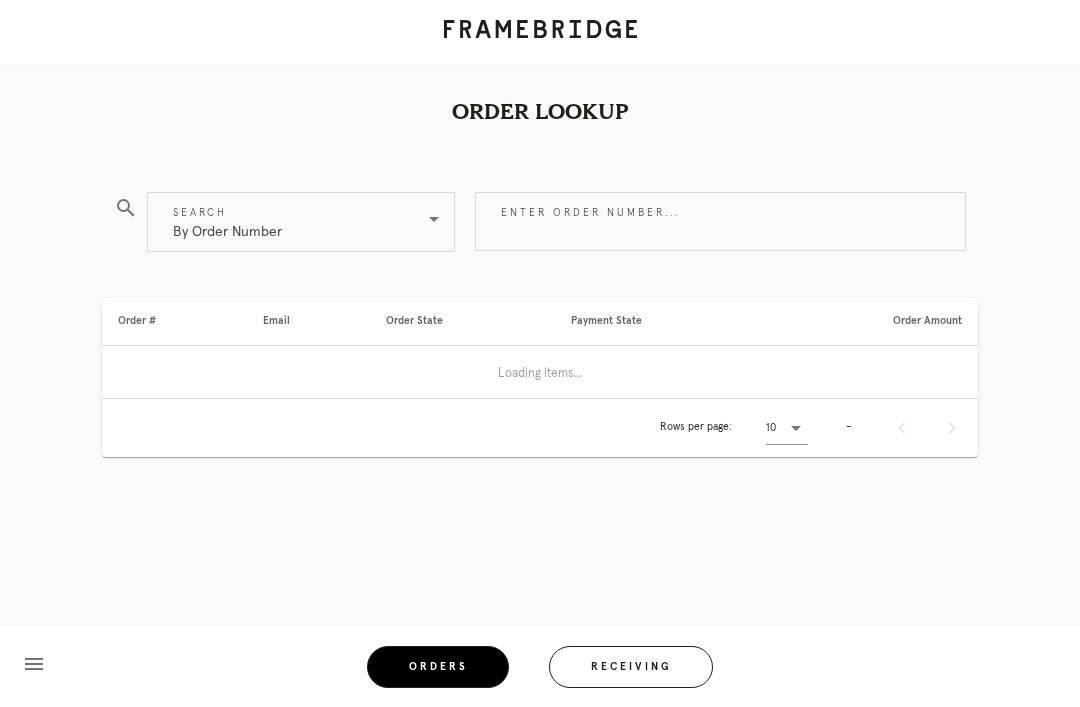 scroll, scrollTop: 0, scrollLeft: 0, axis: both 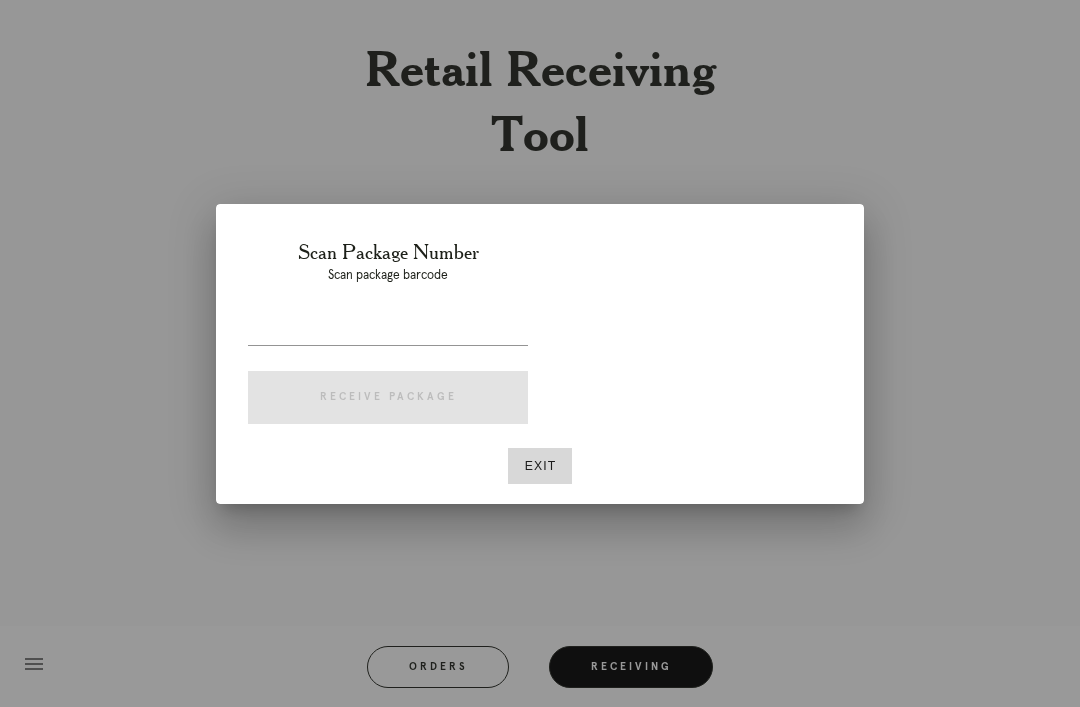 click at bounding box center [540, 353] 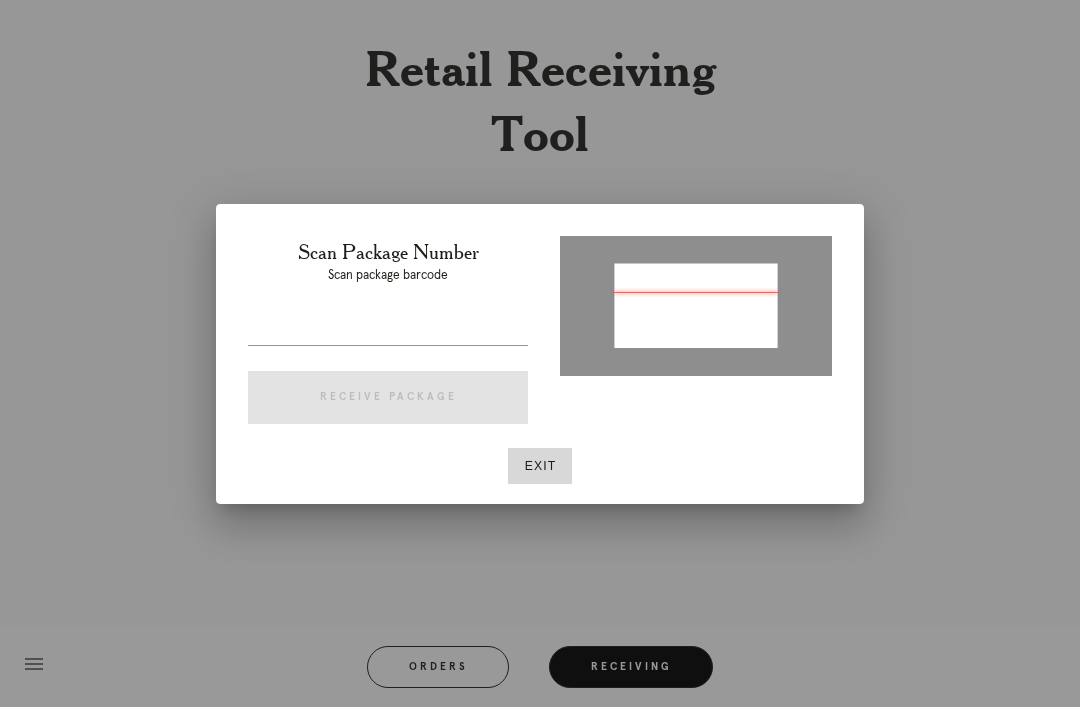 type on "P516703151379655" 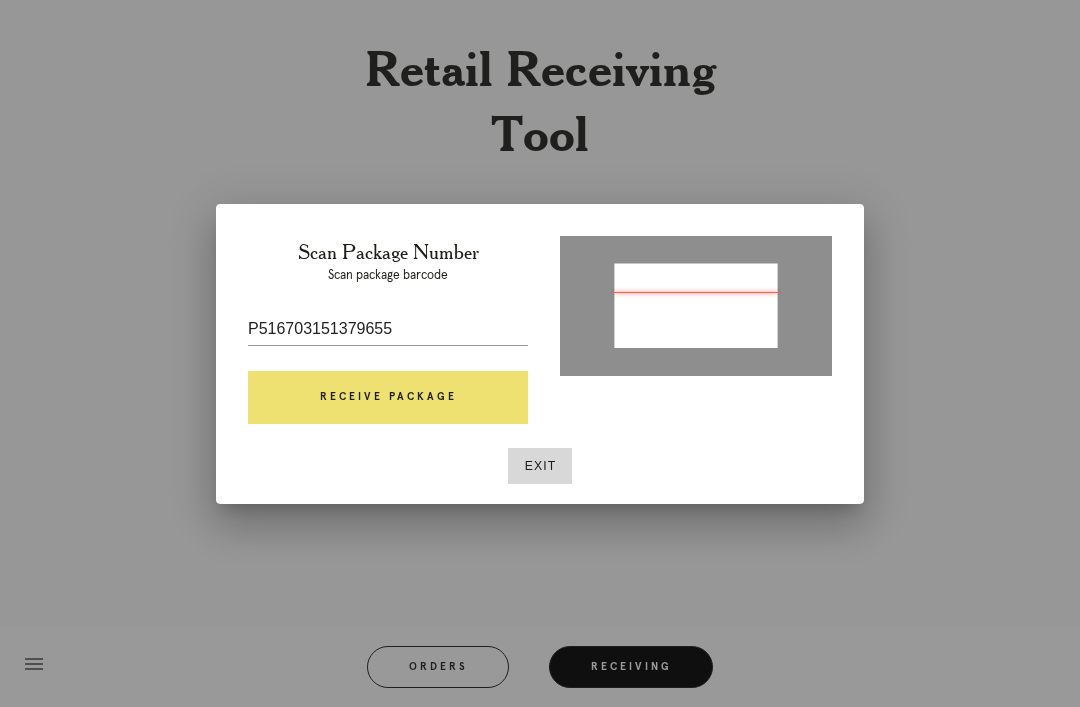 click on "Receive Package" at bounding box center [388, 398] 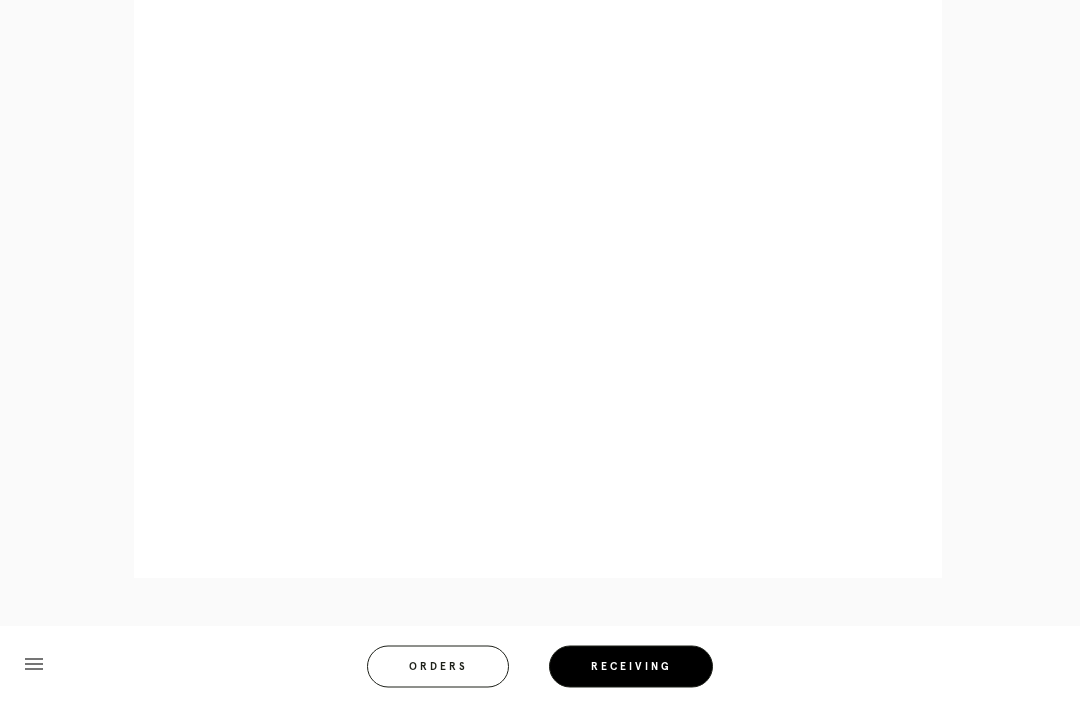 scroll, scrollTop: 944, scrollLeft: 0, axis: vertical 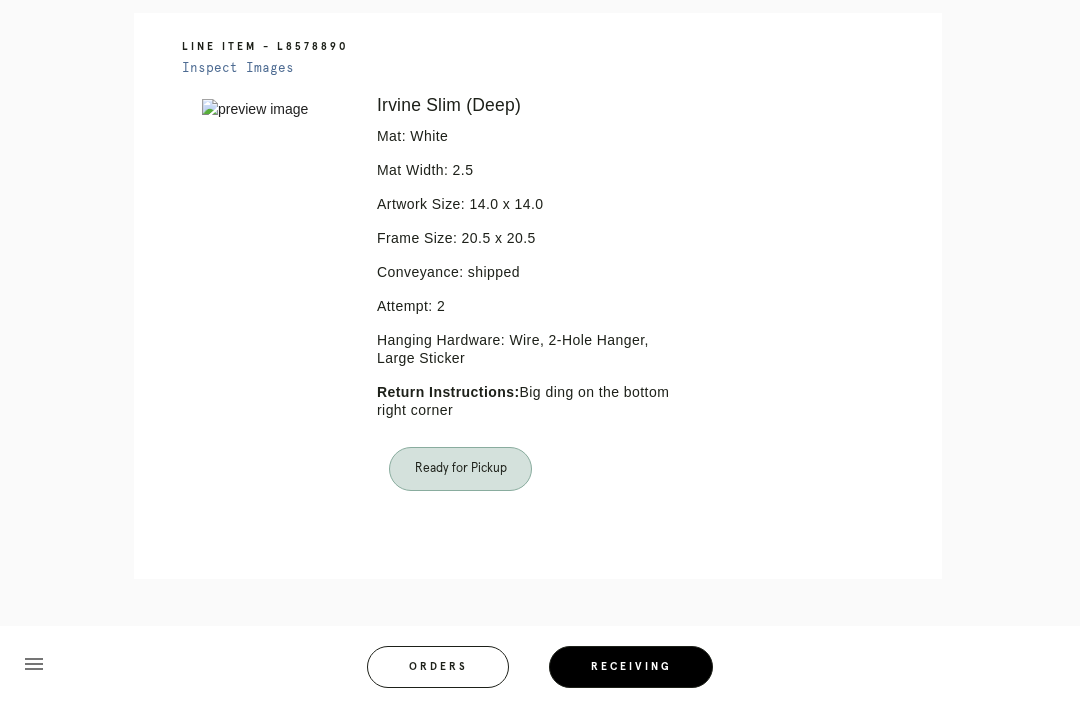 click on "Orders" at bounding box center [438, 667] 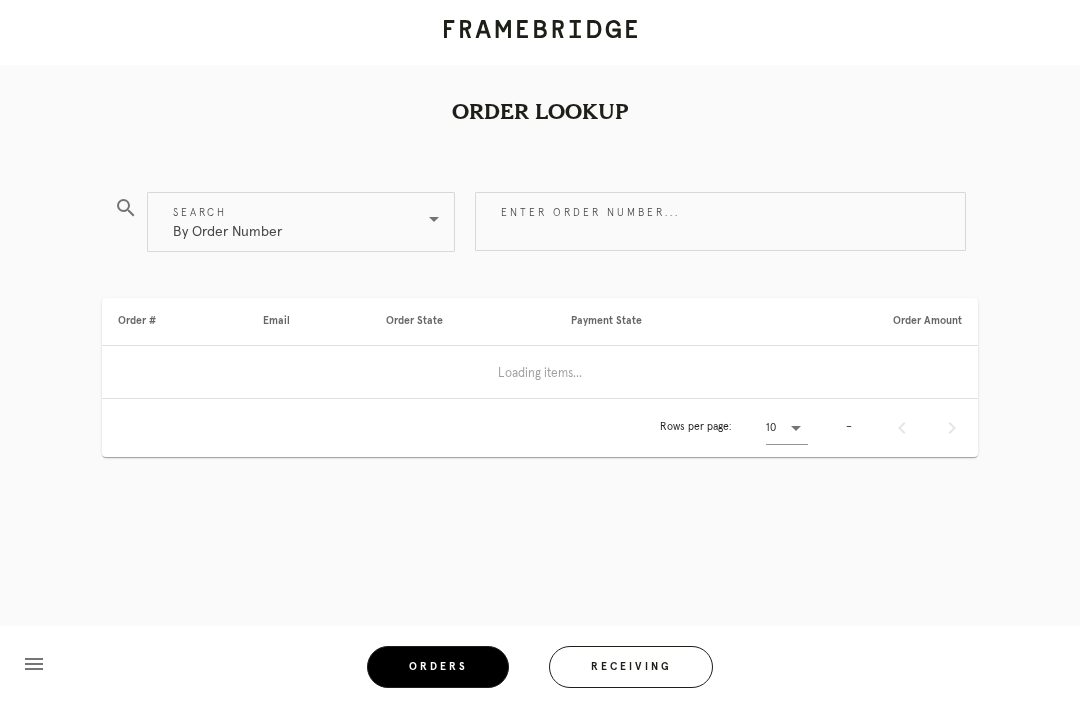 click on "Receiving" at bounding box center [631, 667] 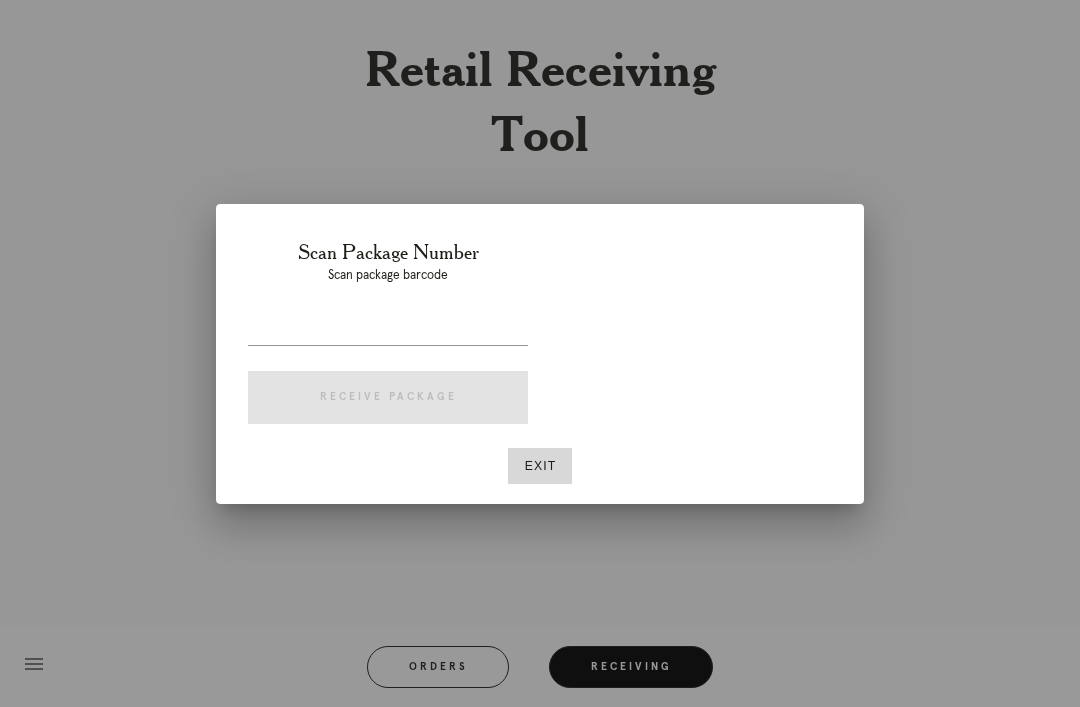 click at bounding box center [540, 353] 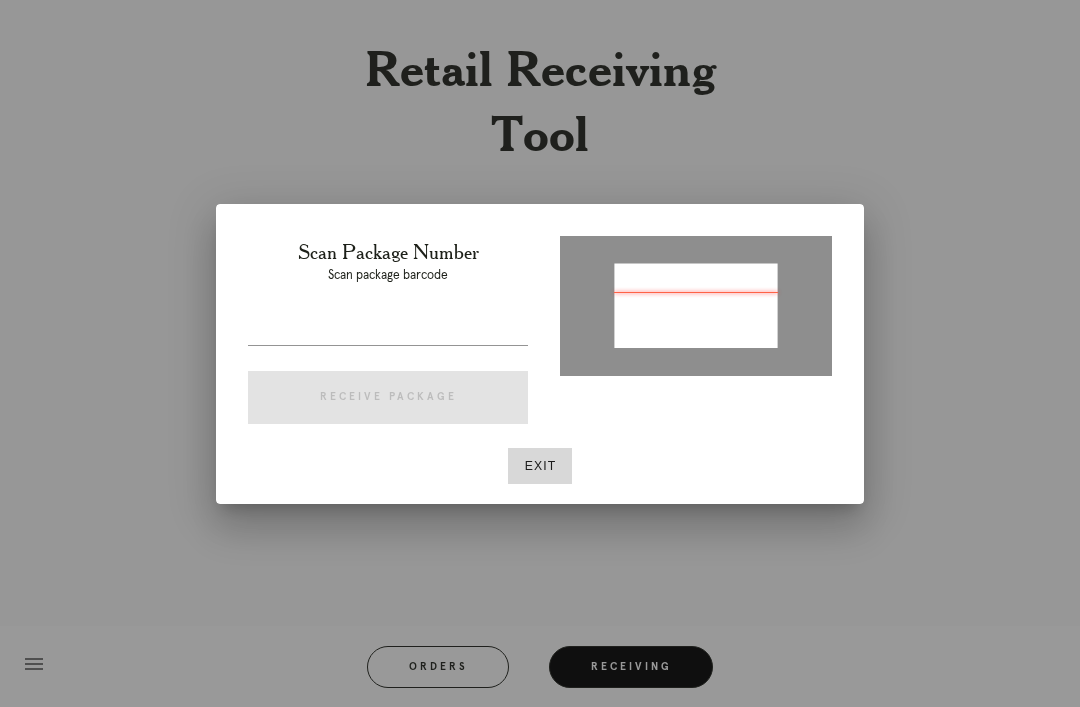 type on "P497617065983708" 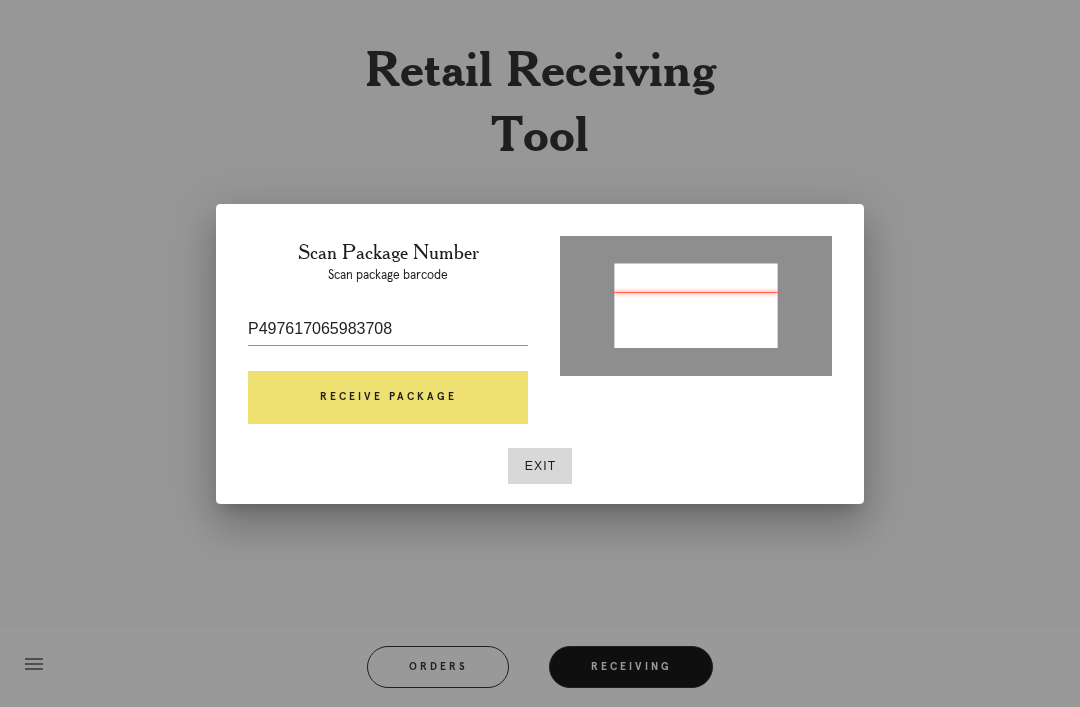 click on "Receive Package" at bounding box center (388, 398) 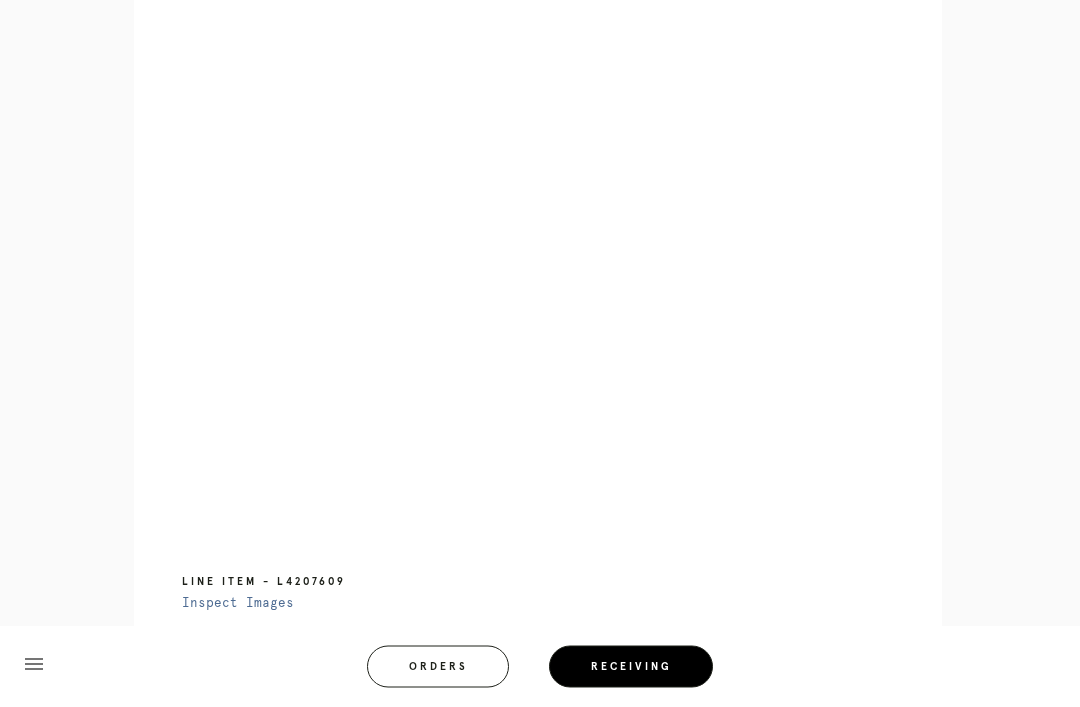 scroll, scrollTop: 1043, scrollLeft: 0, axis: vertical 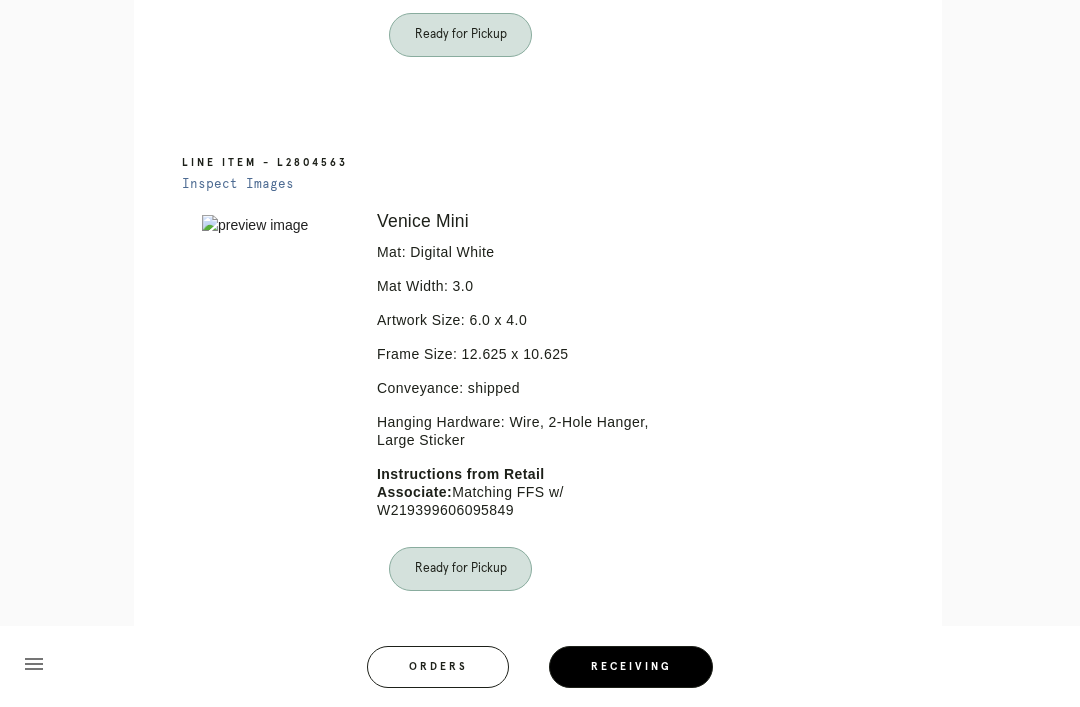 click on "Orders" at bounding box center (438, 667) 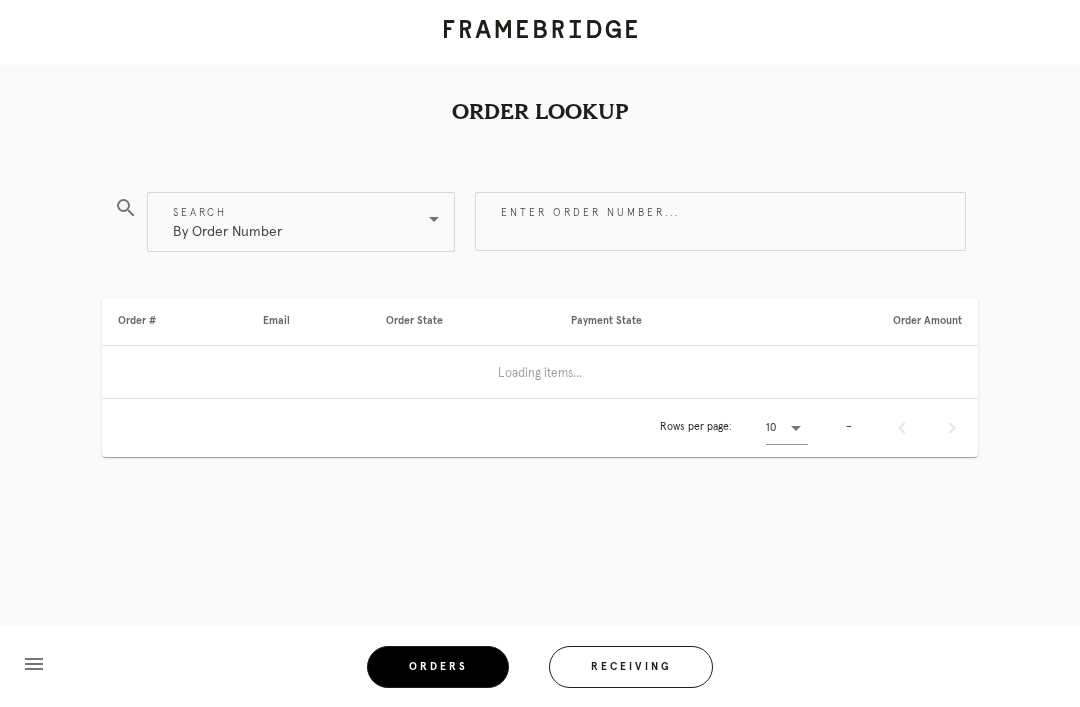 scroll, scrollTop: 0, scrollLeft: 0, axis: both 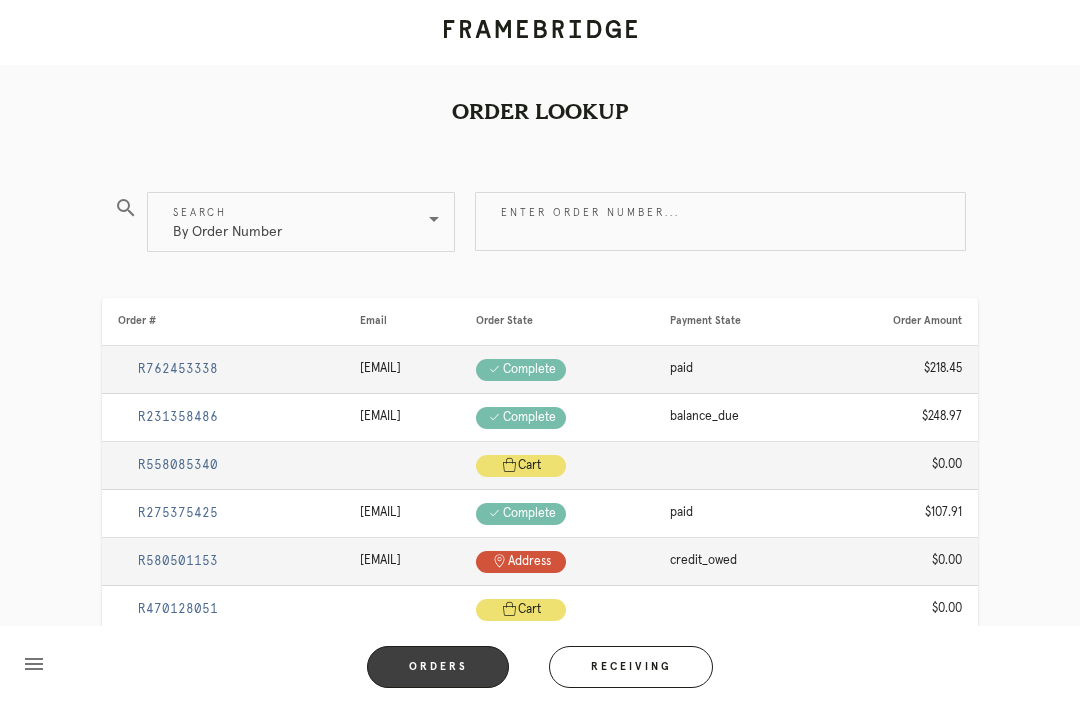 click on "Receiving" at bounding box center [631, 667] 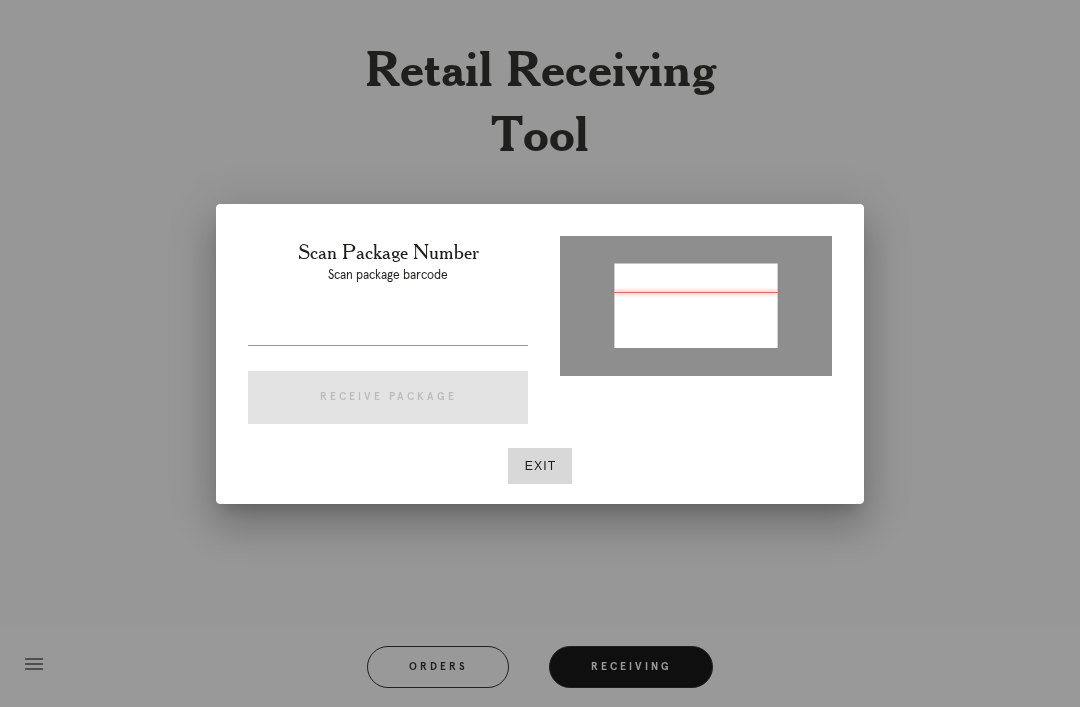 type on "P920988481438365" 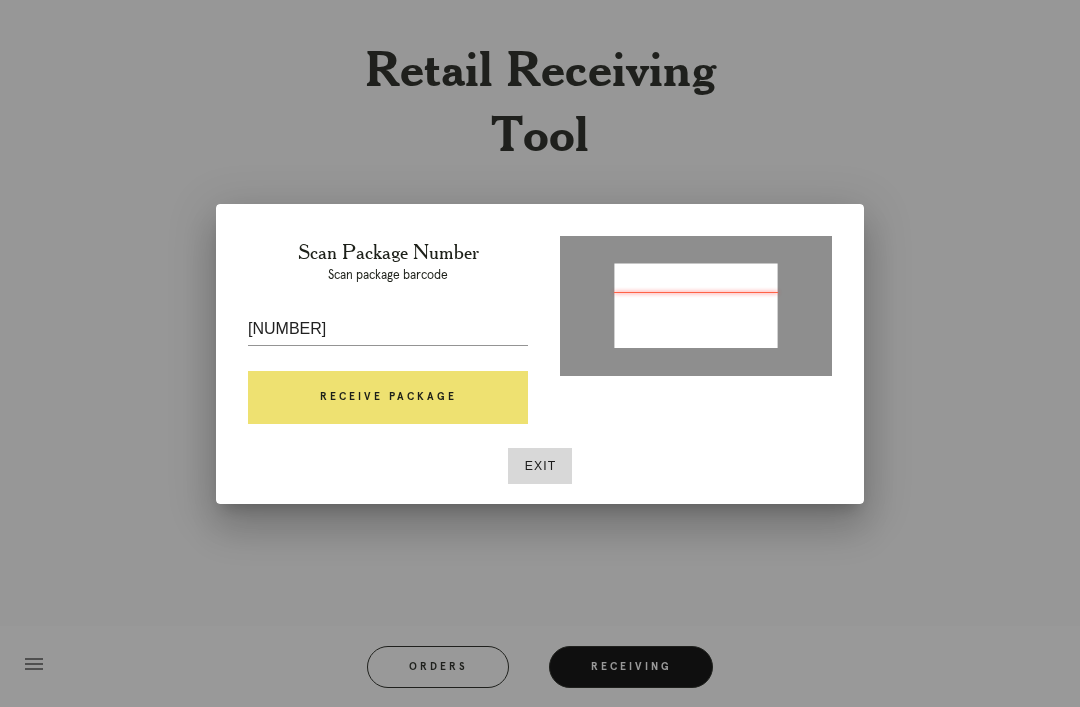 click on "Receive Package" at bounding box center [388, 398] 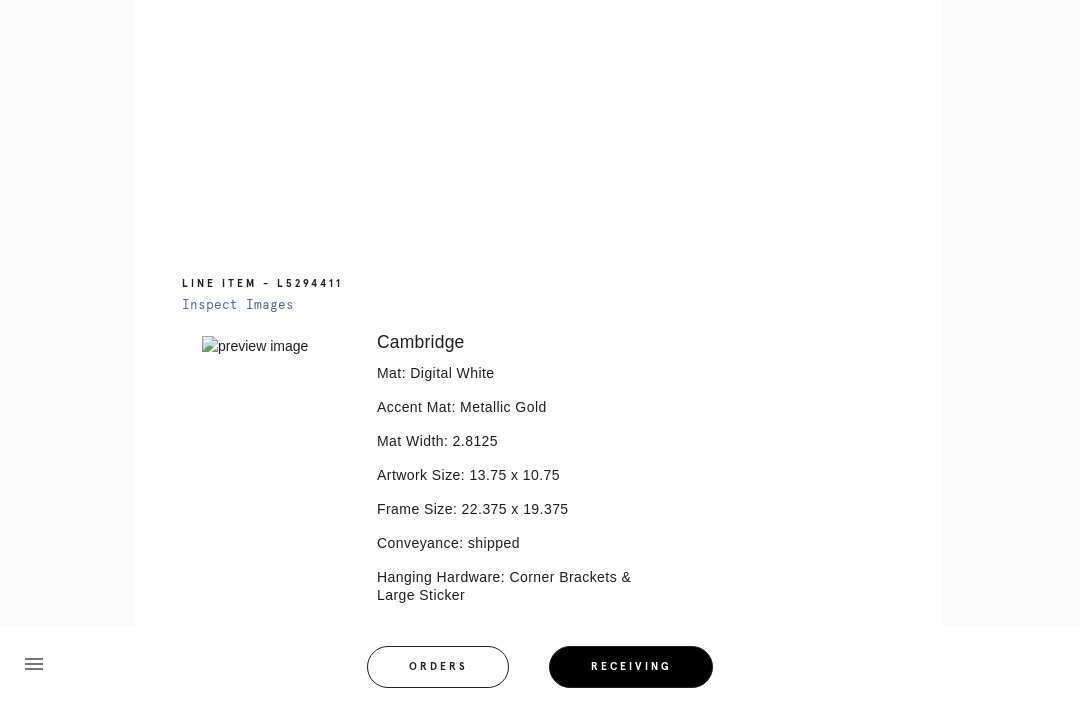 scroll, scrollTop: 1083, scrollLeft: 0, axis: vertical 